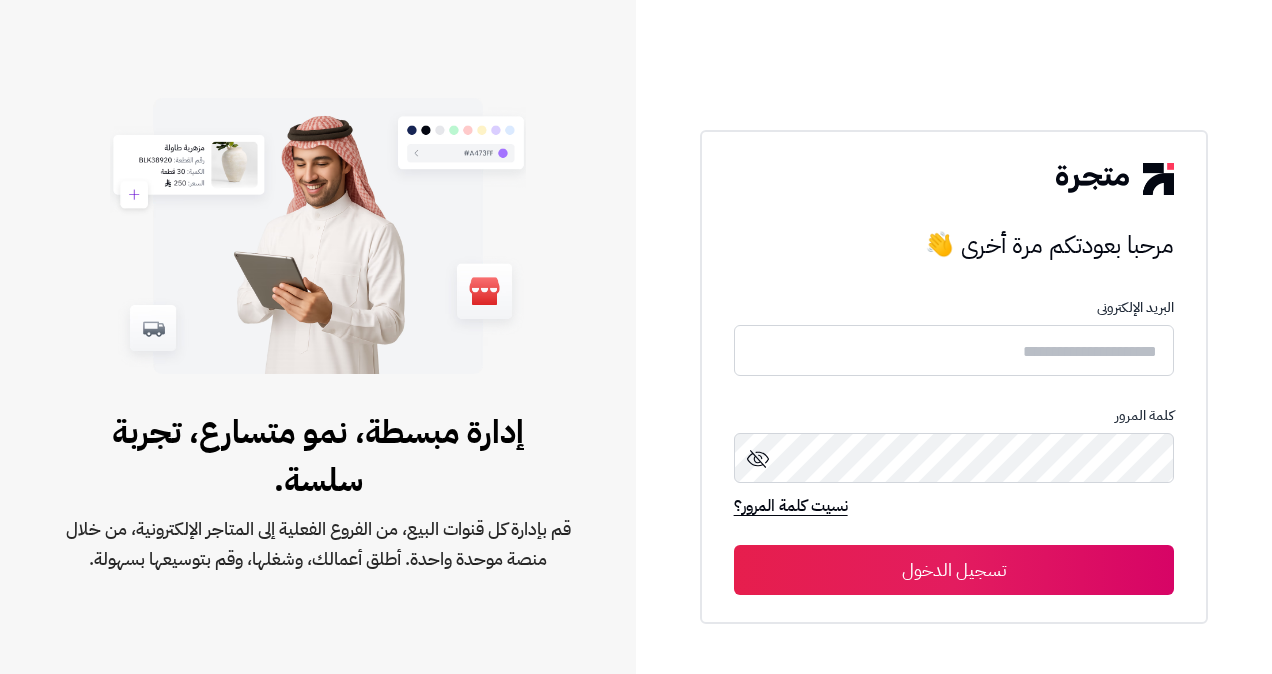scroll, scrollTop: 0, scrollLeft: 0, axis: both 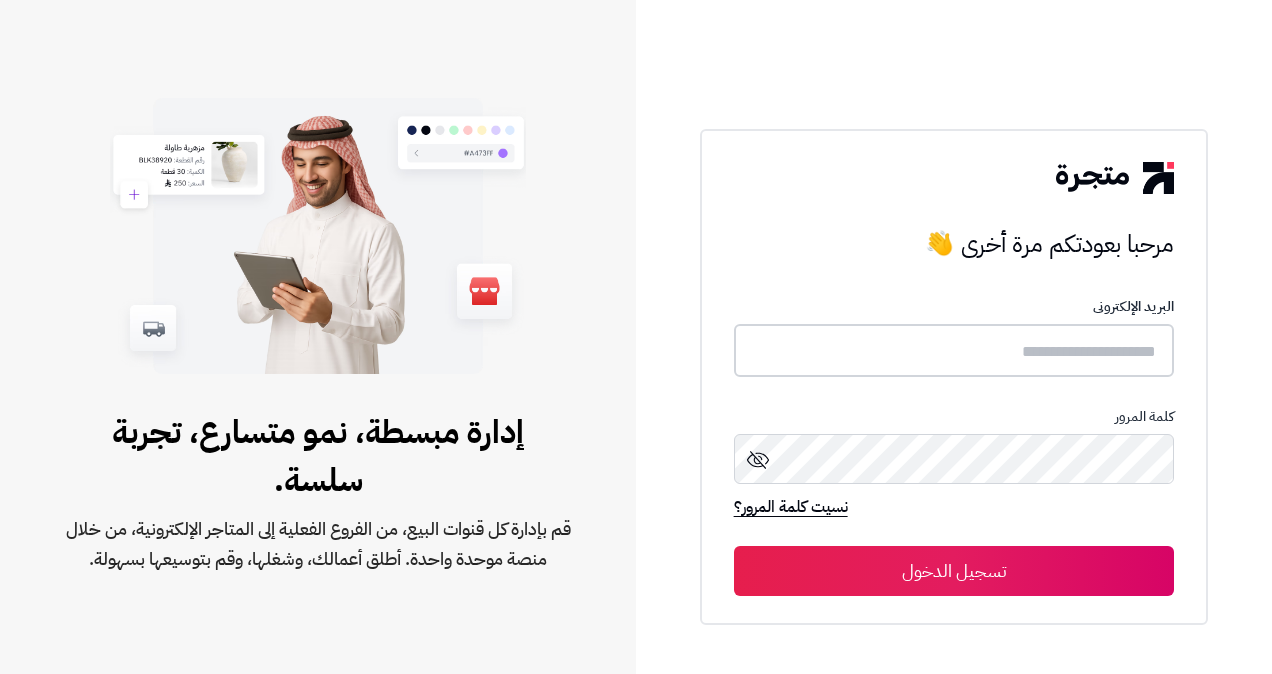 type on "**********" 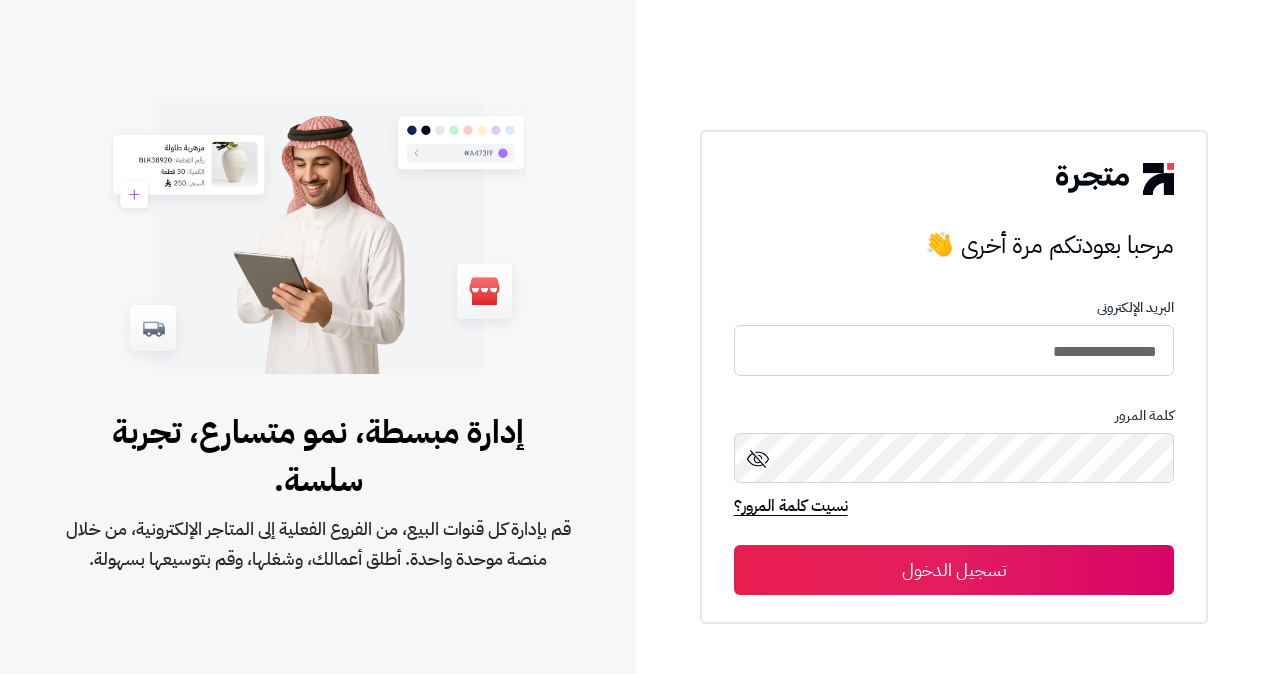 click on "تسجيل الدخول" at bounding box center (954, 570) 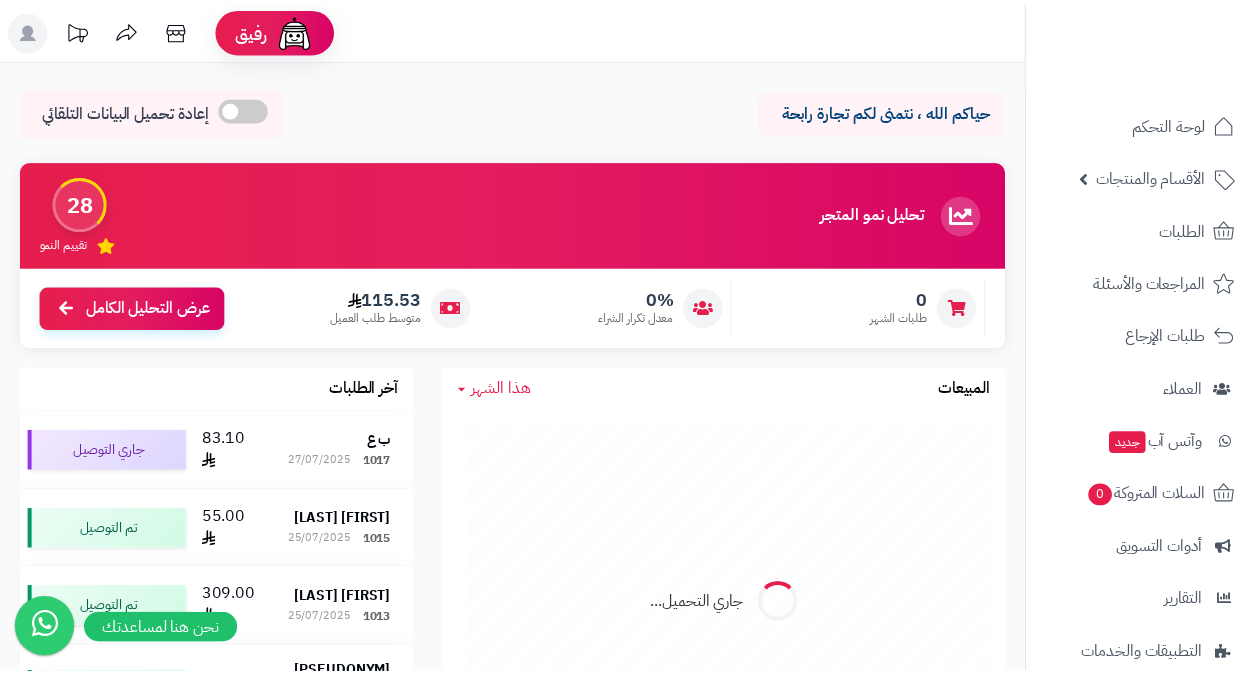scroll, scrollTop: 0, scrollLeft: 0, axis: both 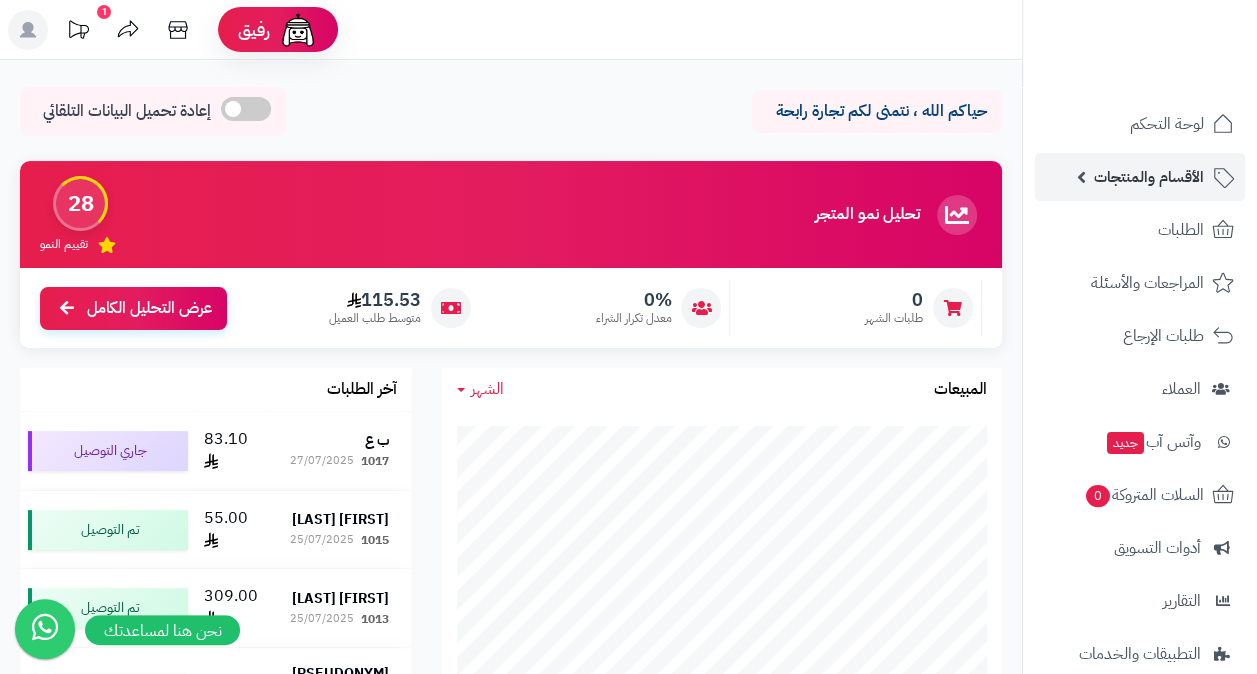 click on "الأقسام والمنتجات" at bounding box center [1149, 177] 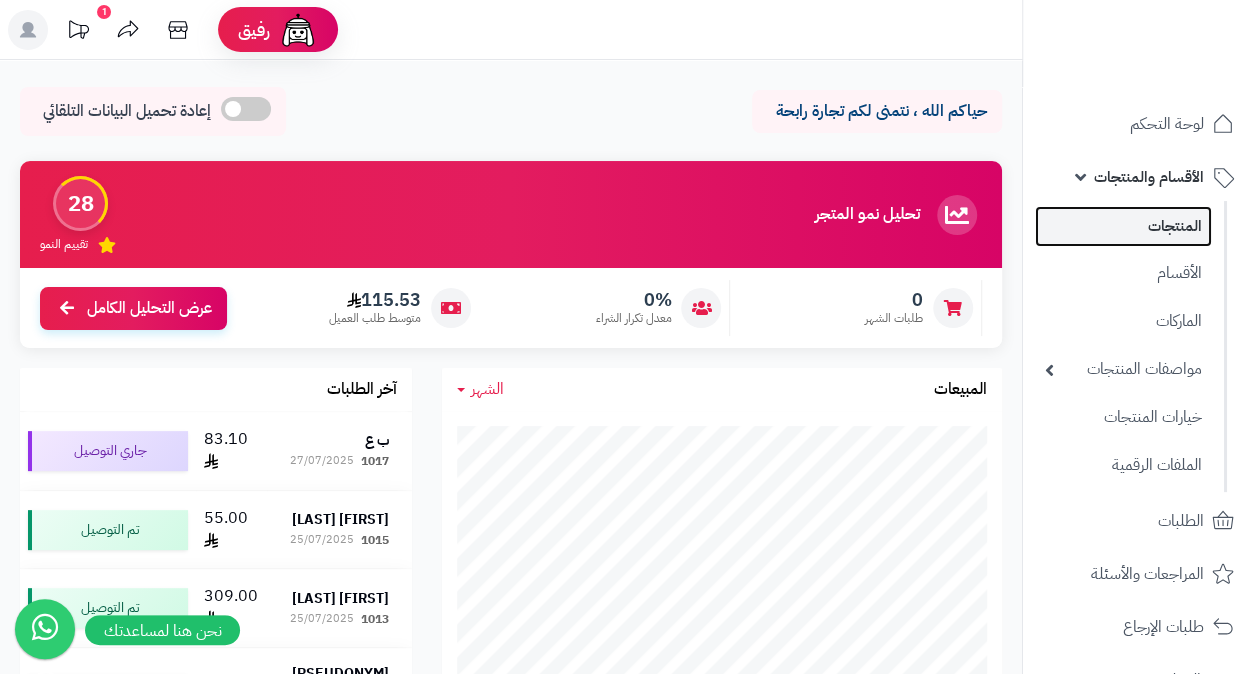 click on "المنتجات" at bounding box center (1123, 226) 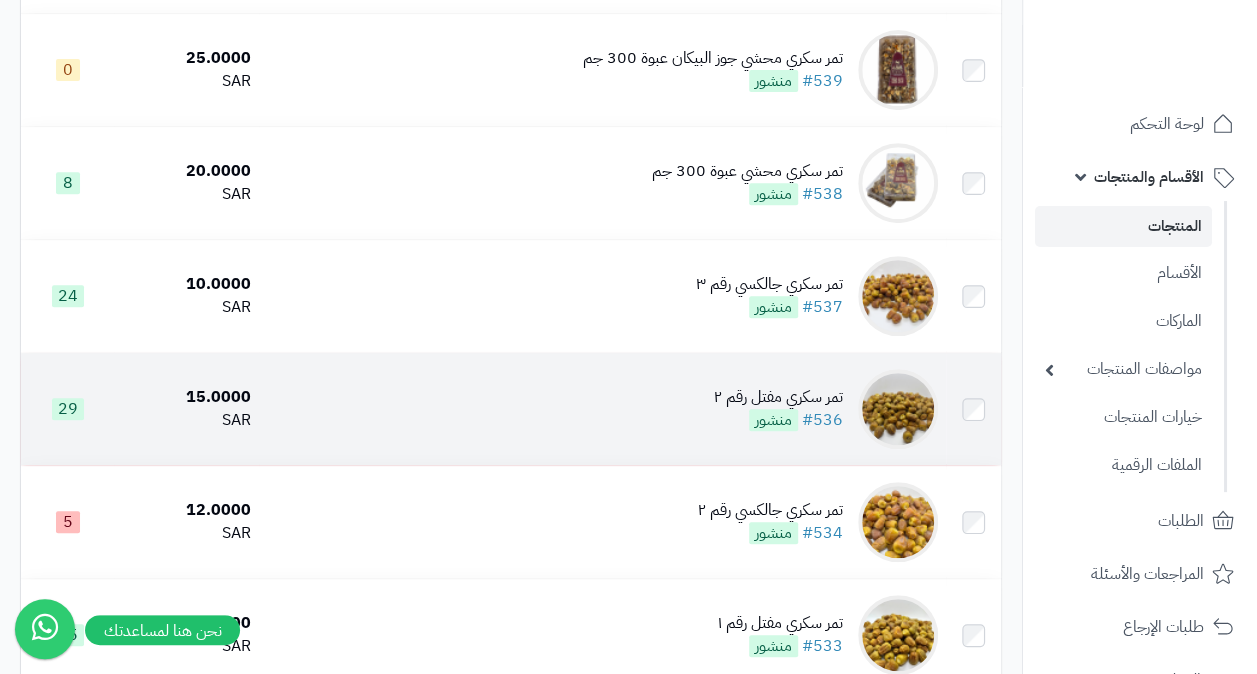 scroll, scrollTop: 400, scrollLeft: 0, axis: vertical 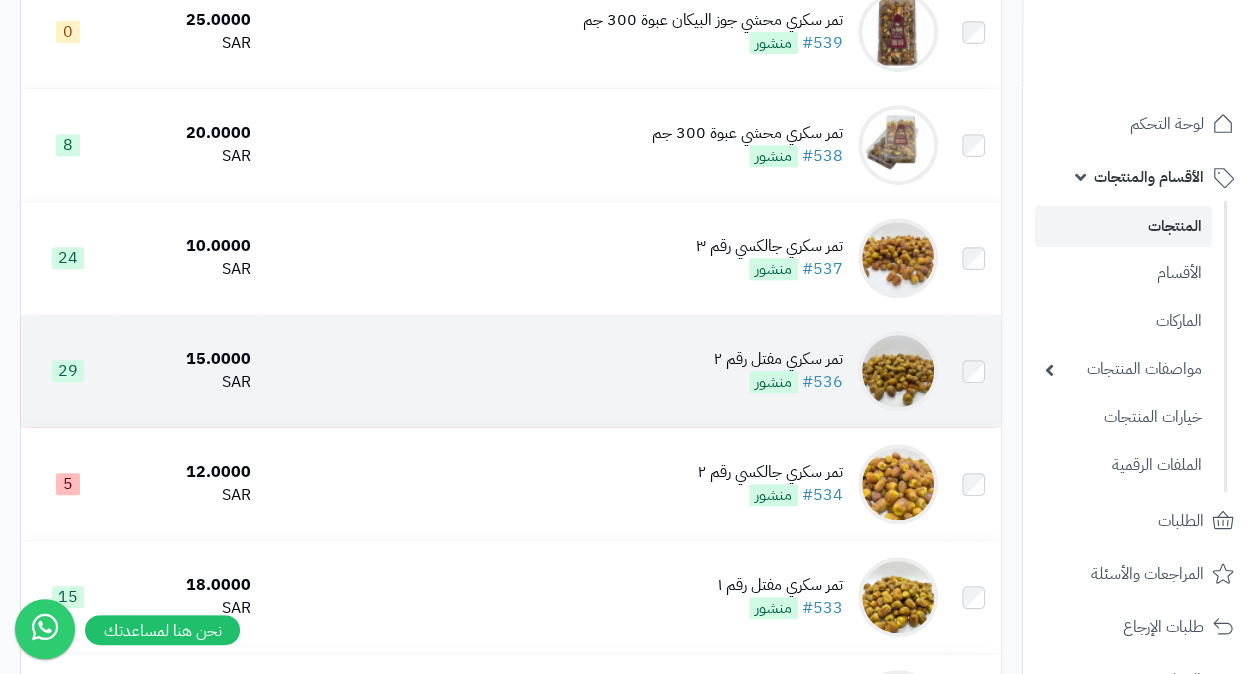 click on "تمر سكري مفتل رقم ٢" at bounding box center (778, 359) 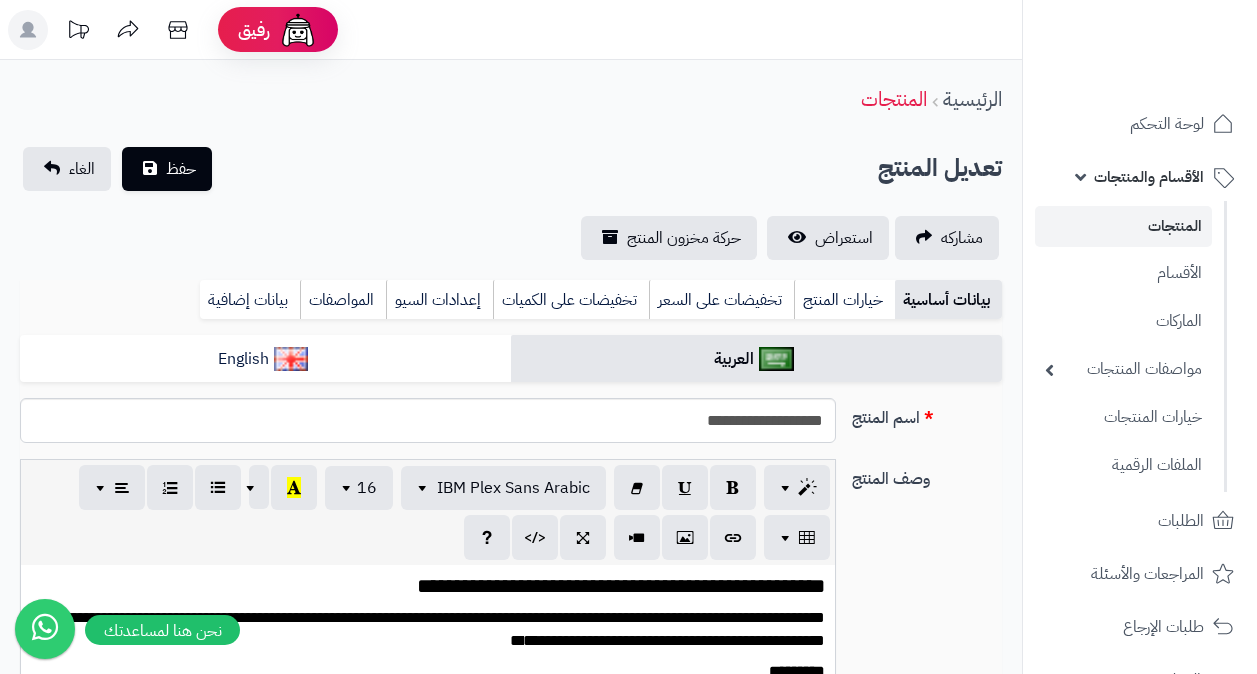 scroll, scrollTop: 0, scrollLeft: 0, axis: both 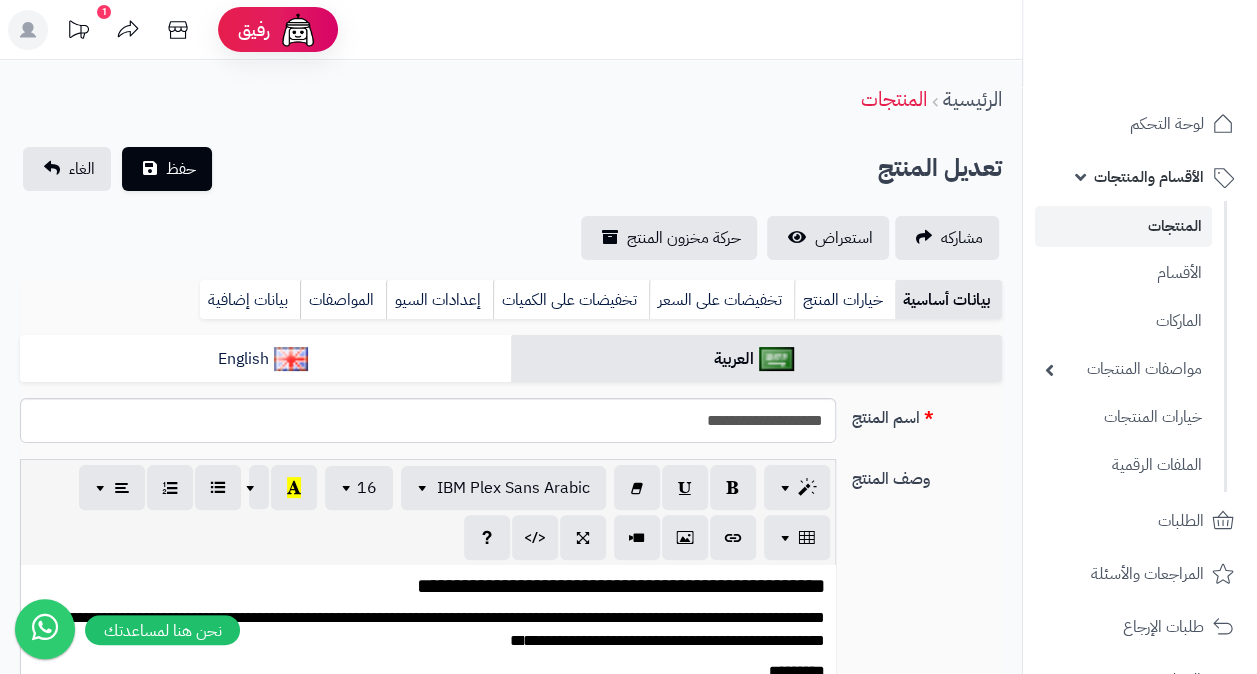 click on "**********" at bounding box center [511, 674] 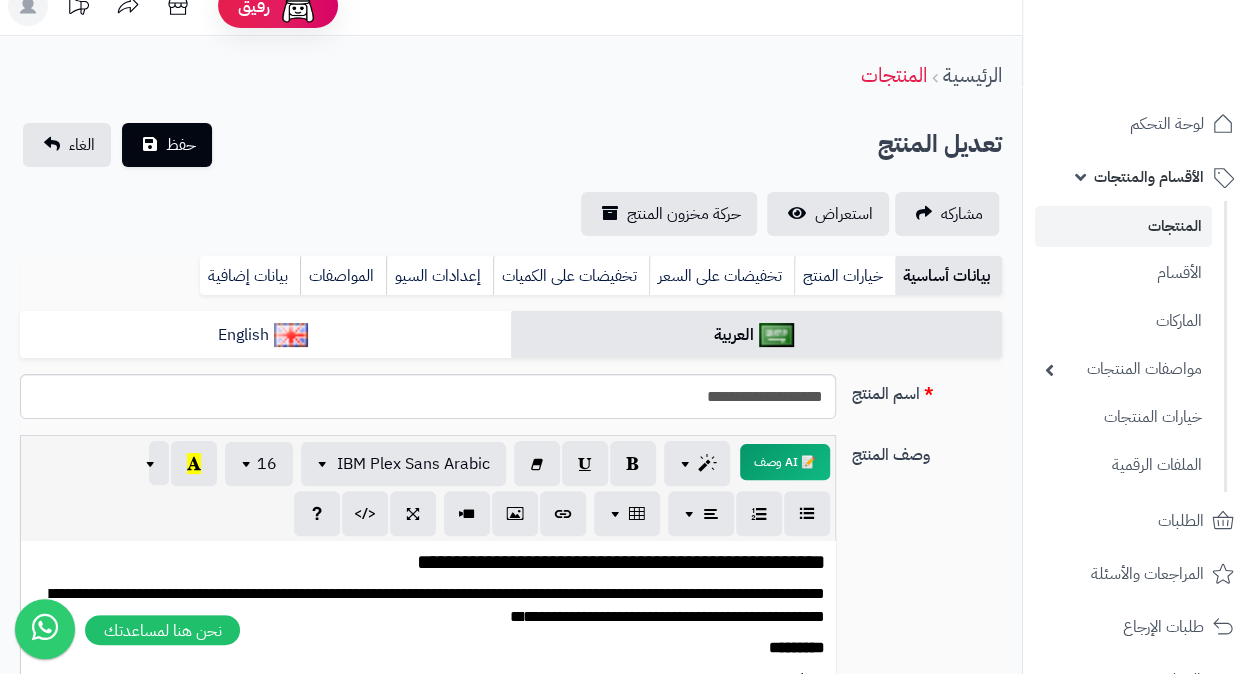 scroll, scrollTop: 0, scrollLeft: 0, axis: both 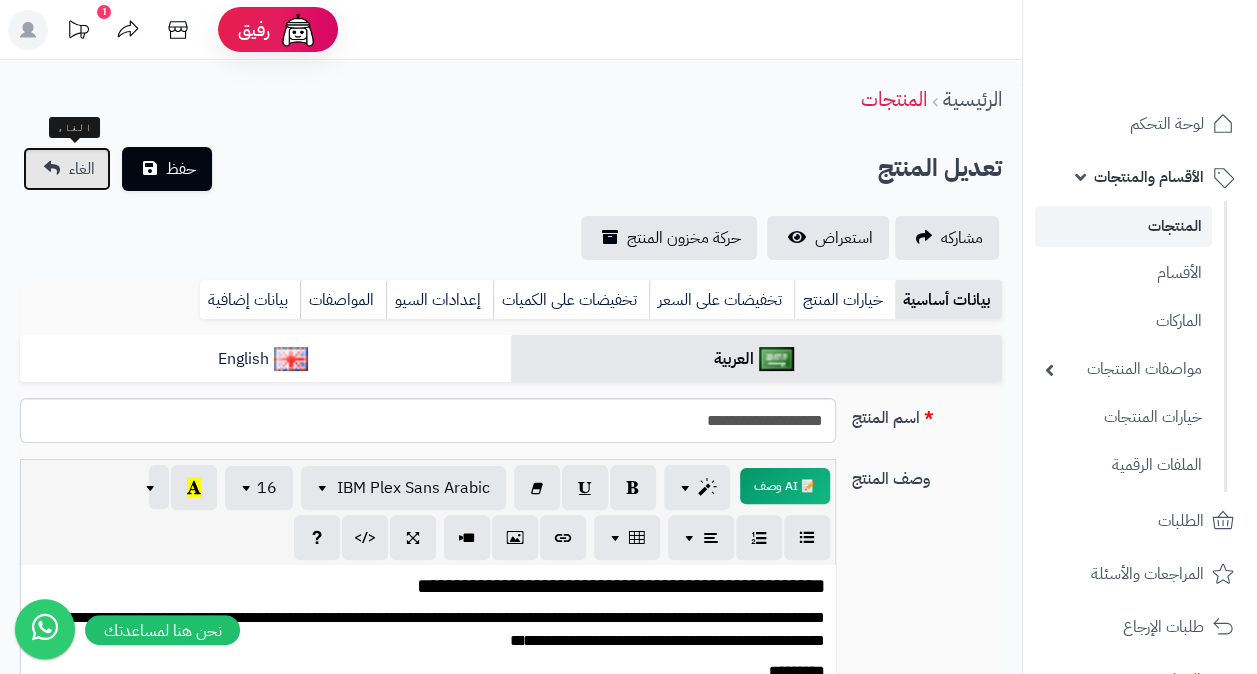 click on "الغاء" at bounding box center (67, 169) 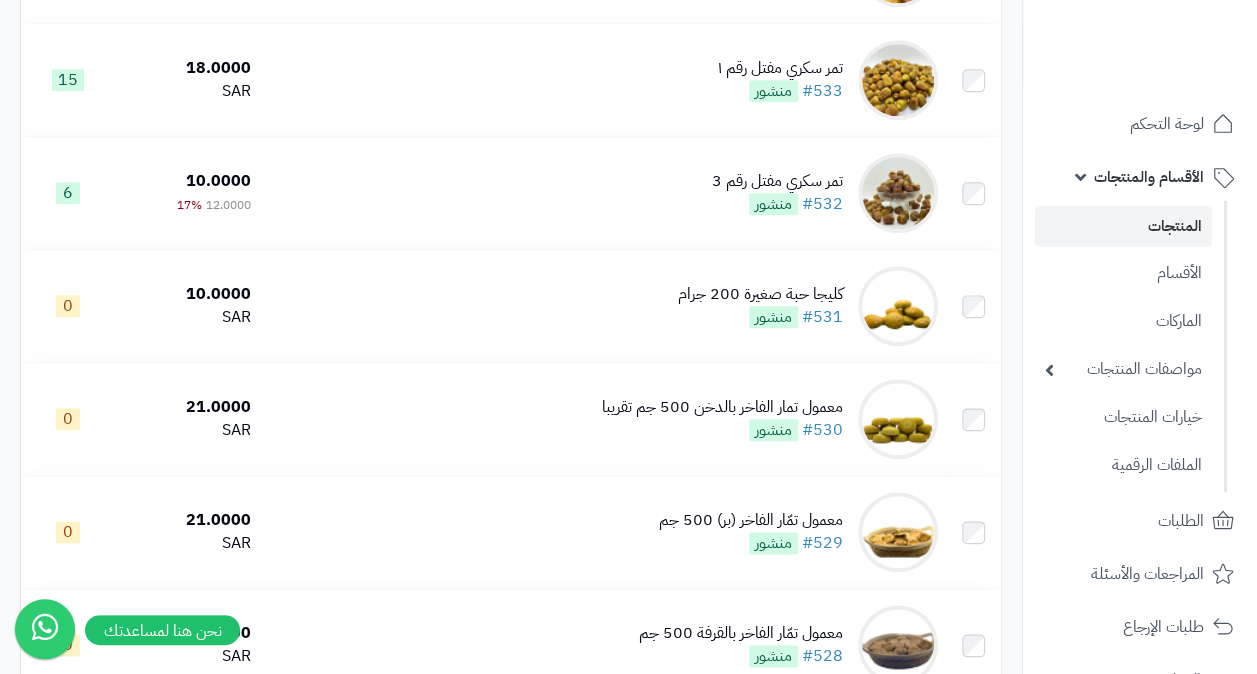 scroll, scrollTop: 920, scrollLeft: 0, axis: vertical 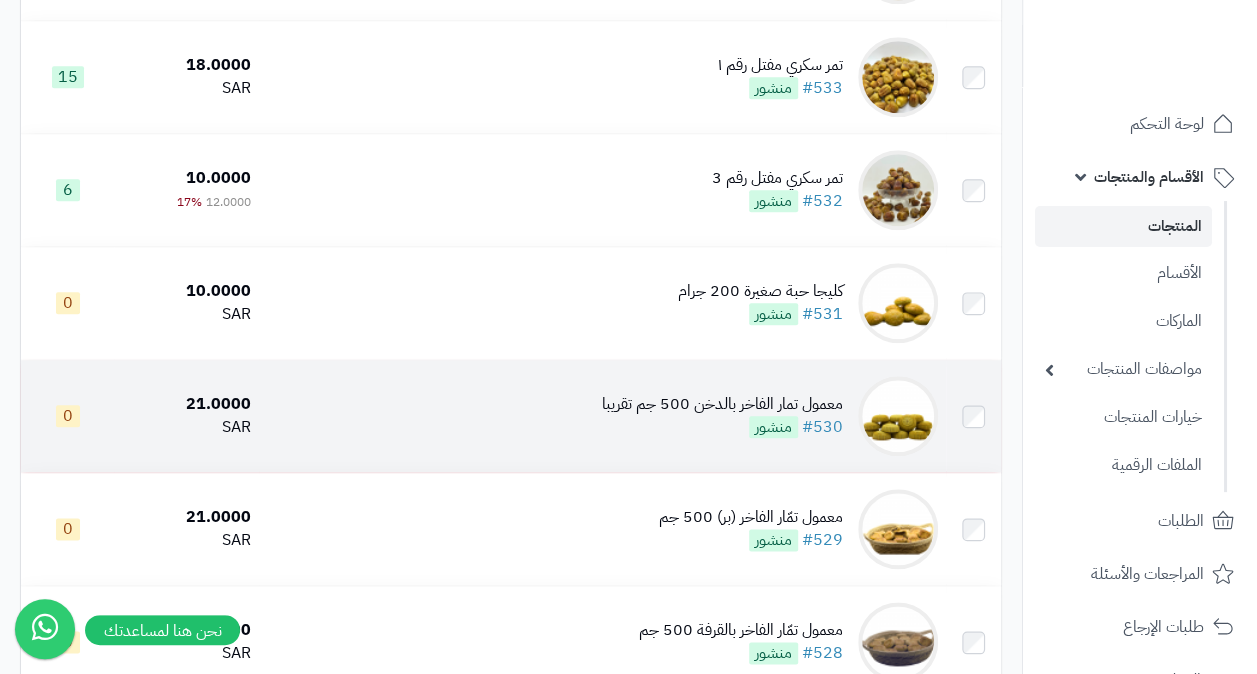 click on "معمول تمار الفاخر بالدخن 500 جم تقريبا" at bounding box center [722, 404] 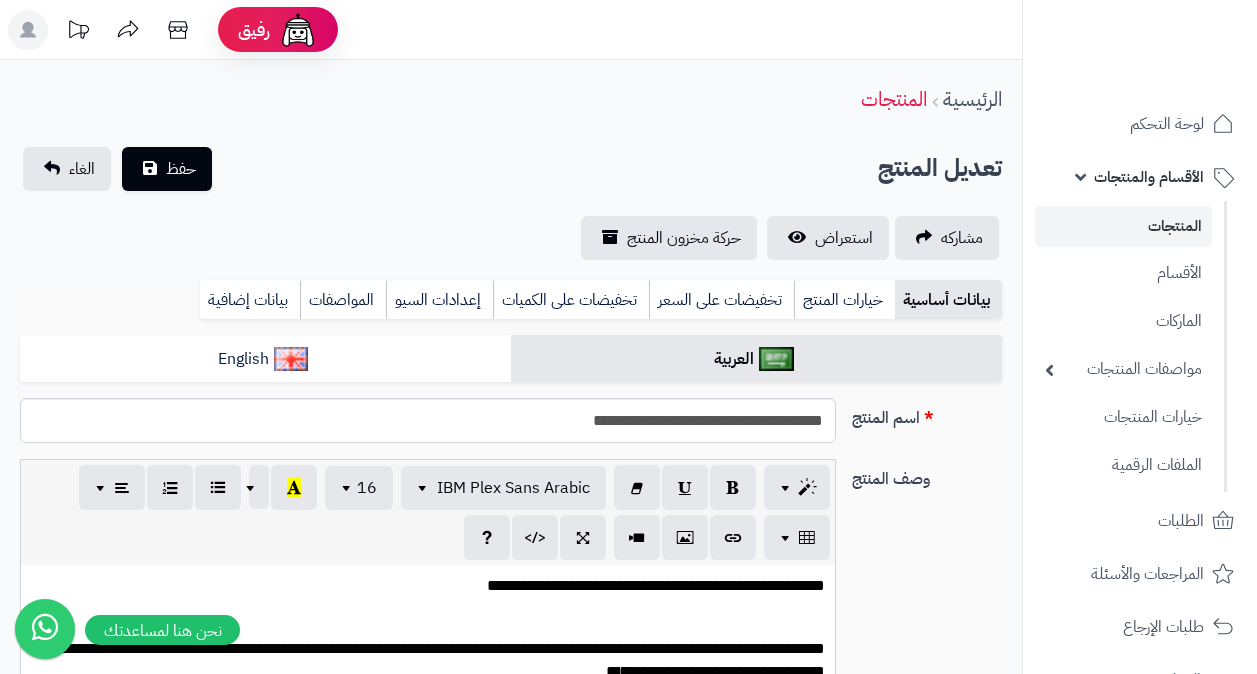 scroll, scrollTop: 0, scrollLeft: 0, axis: both 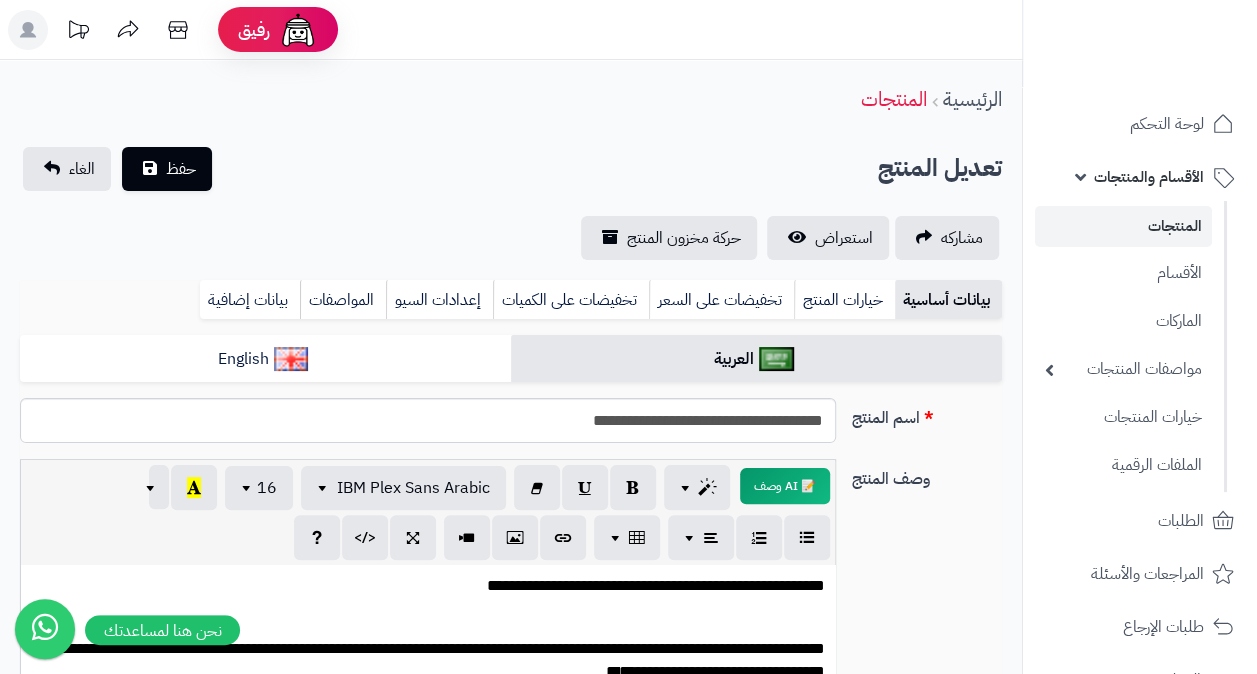 click on "**********" at bounding box center [511, 674] 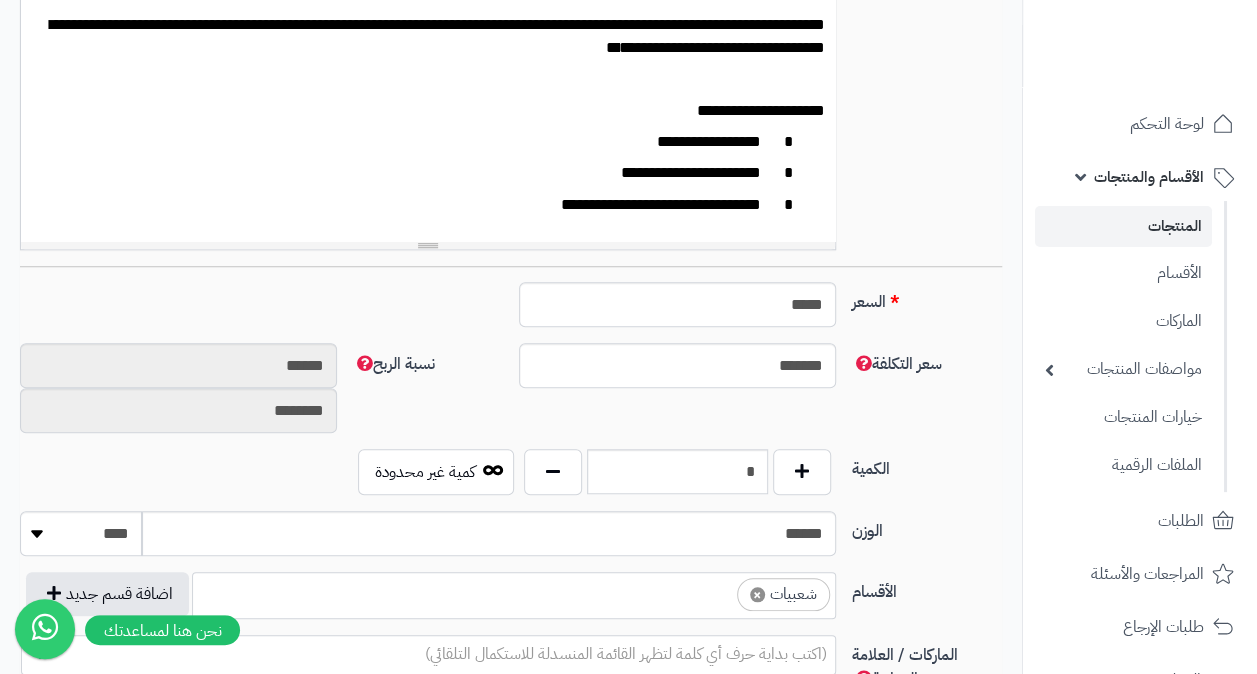 scroll, scrollTop: 760, scrollLeft: 0, axis: vertical 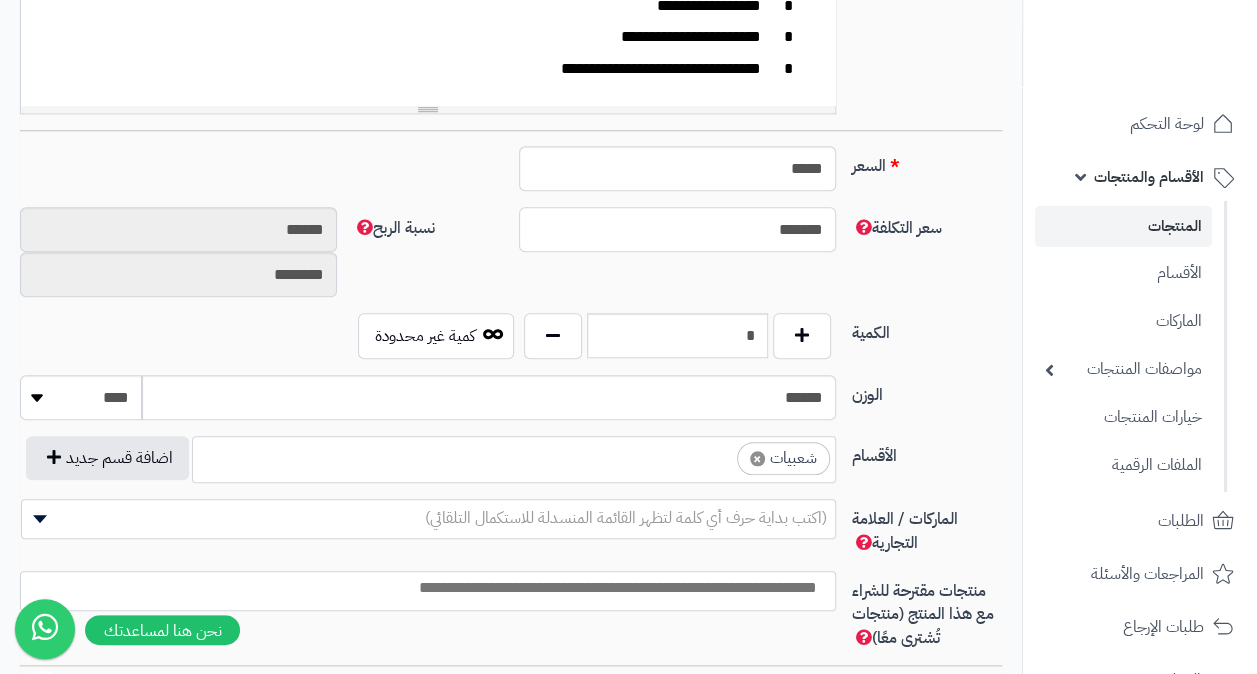 click on "*******" at bounding box center (677, 229) 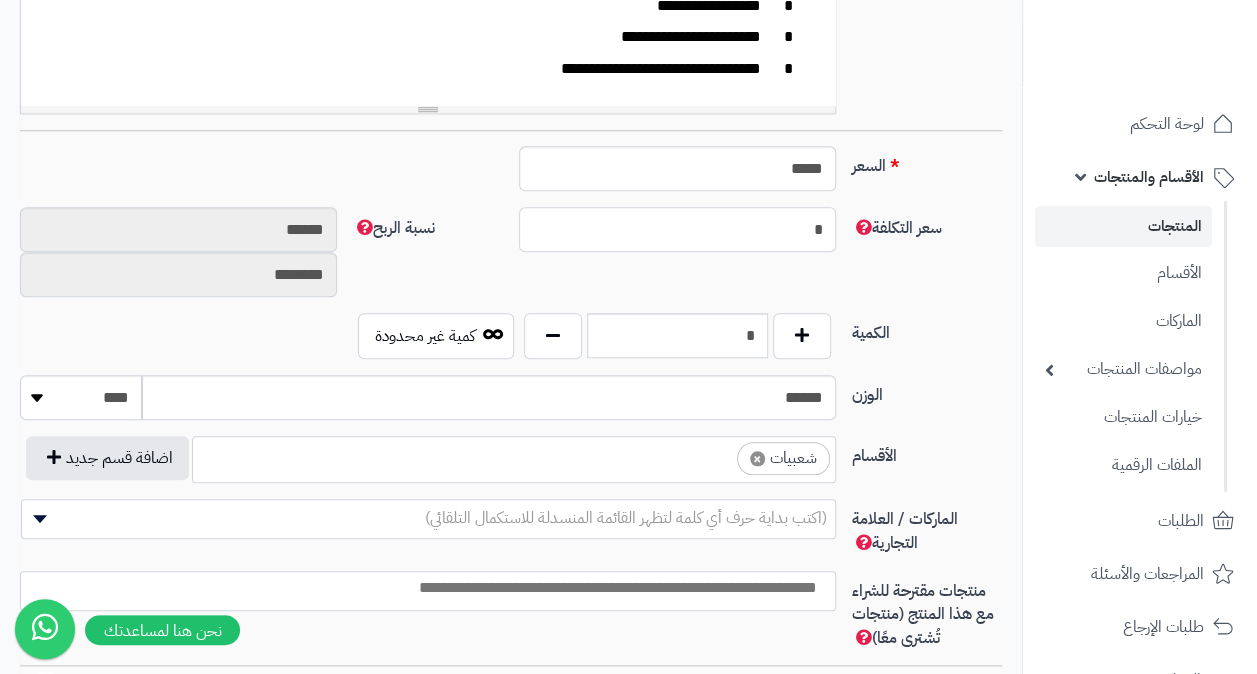 type on "********" 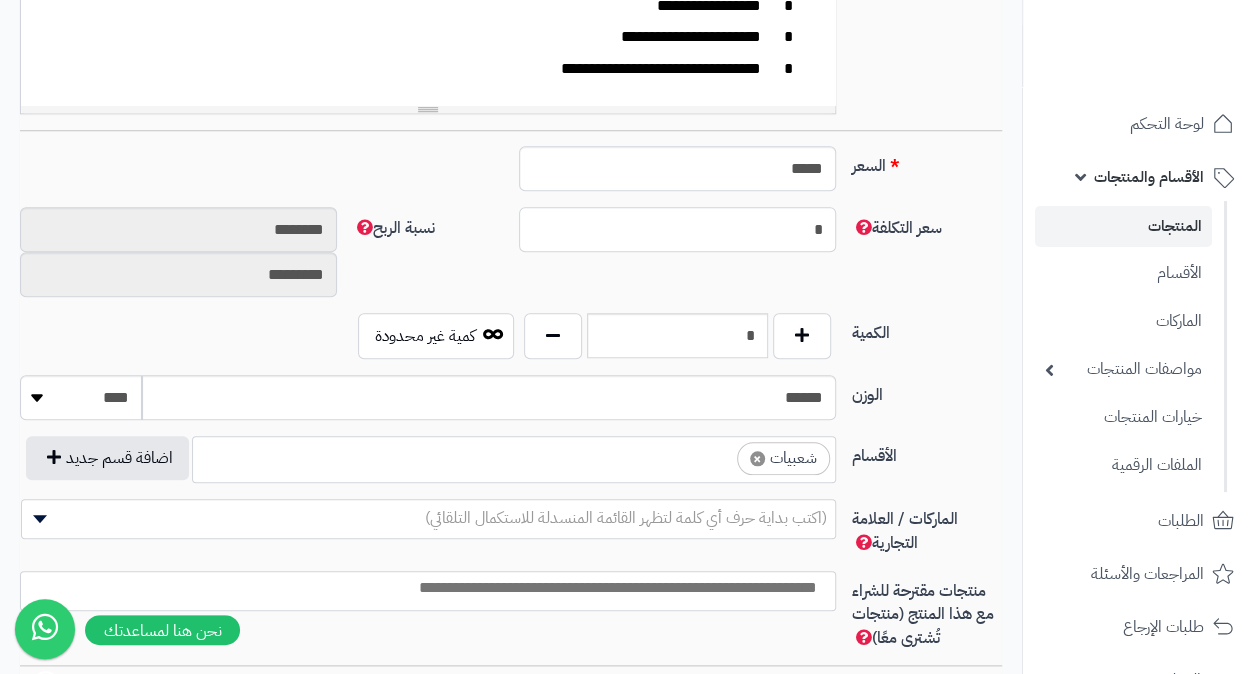 type on "**" 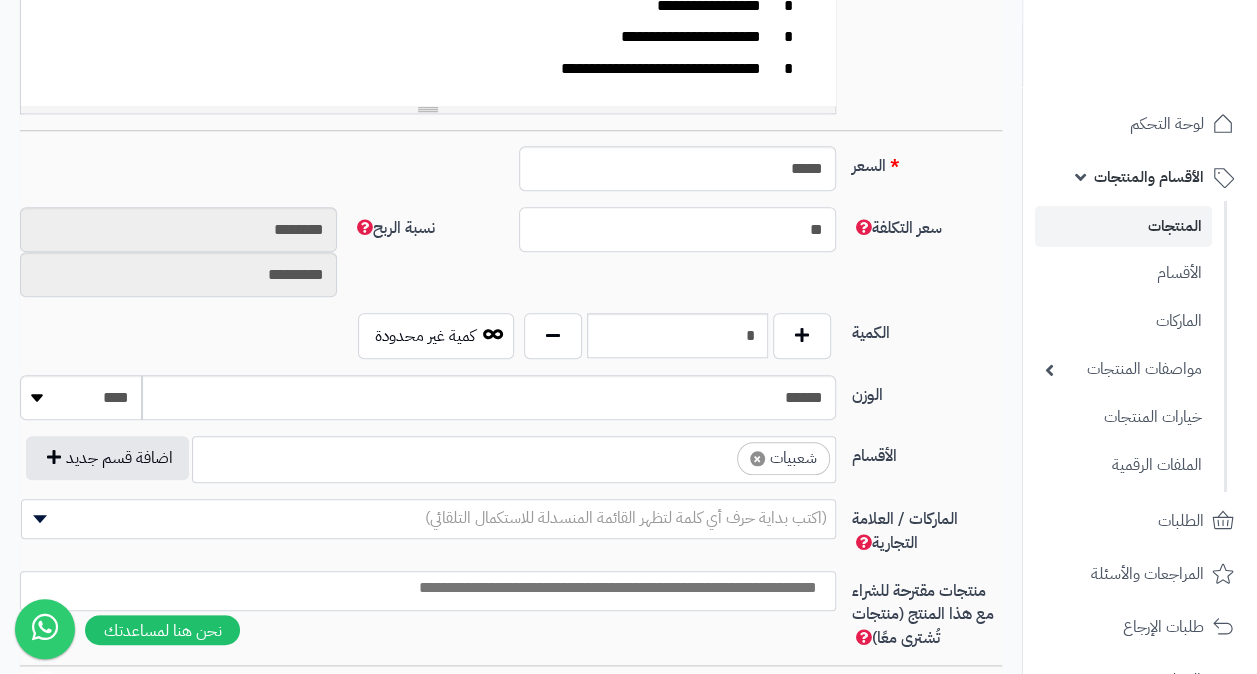 type on "******" 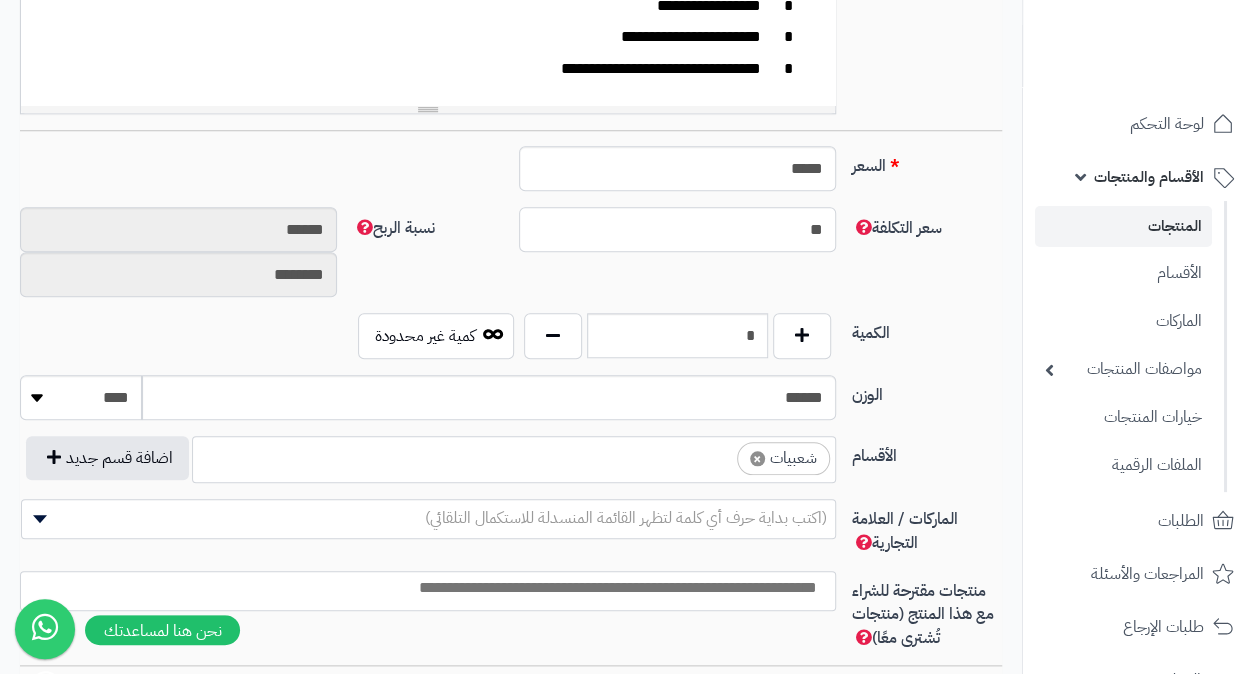 type on "**" 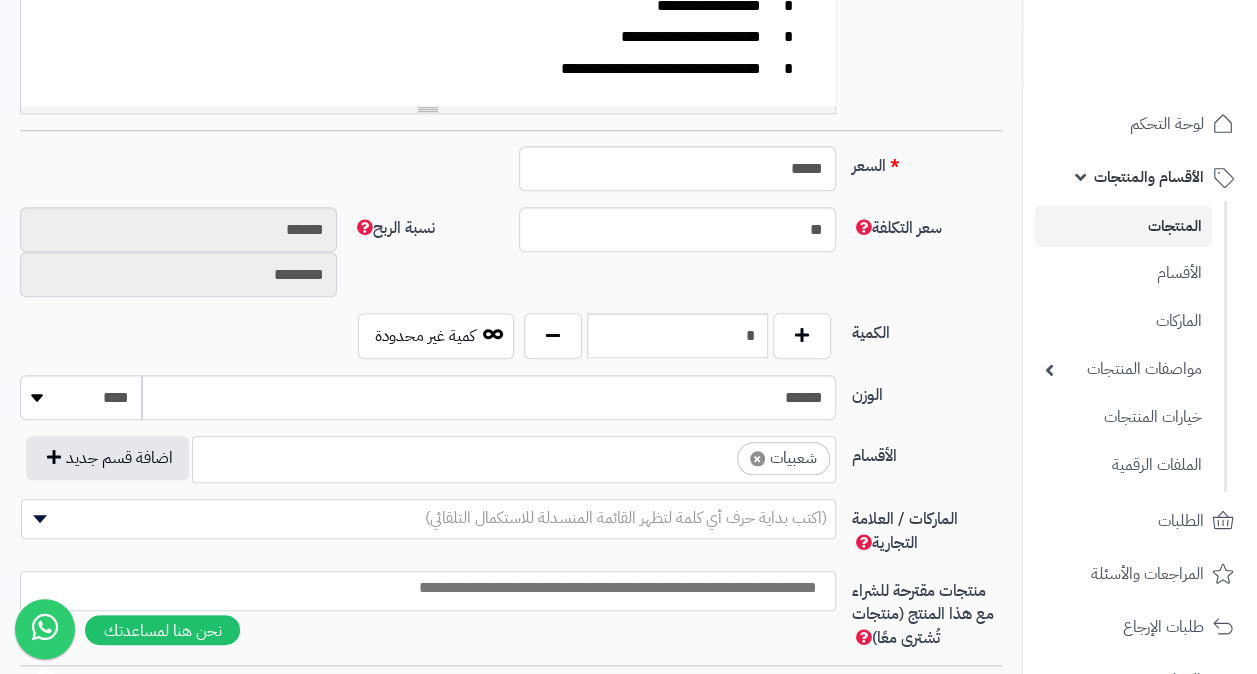 click on "سعر التكلفة
** نسبة الربح
******
********" at bounding box center (511, 260) 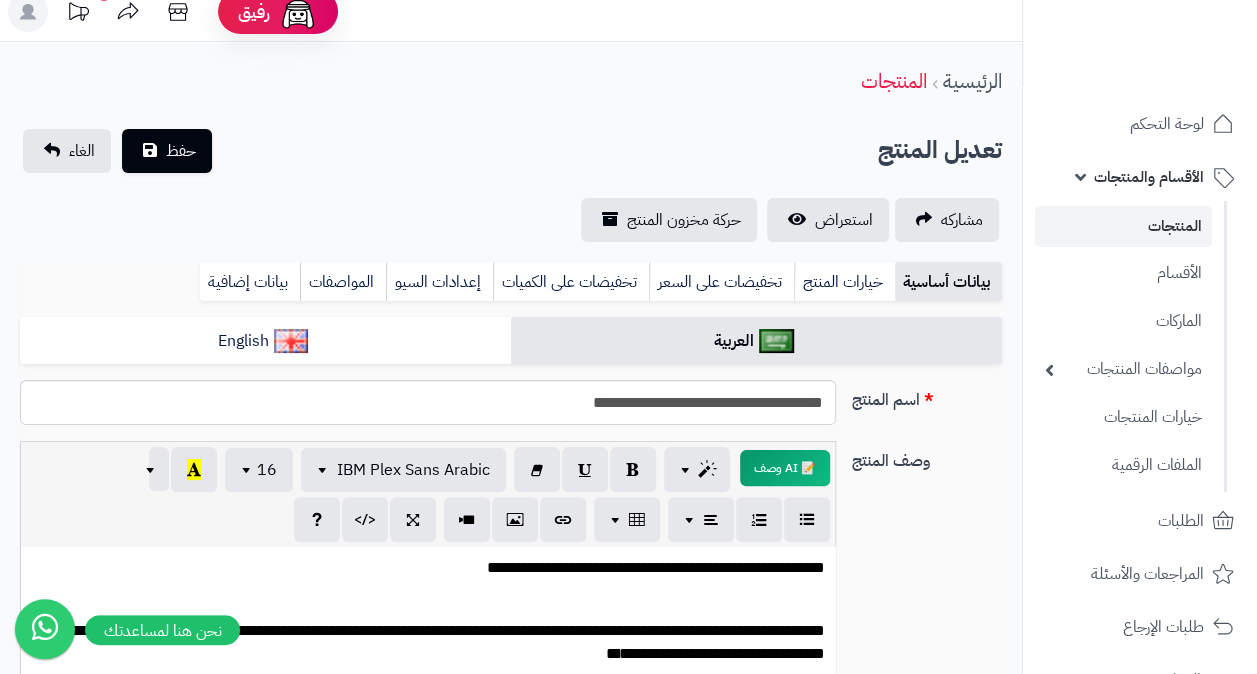 scroll, scrollTop: 0, scrollLeft: 0, axis: both 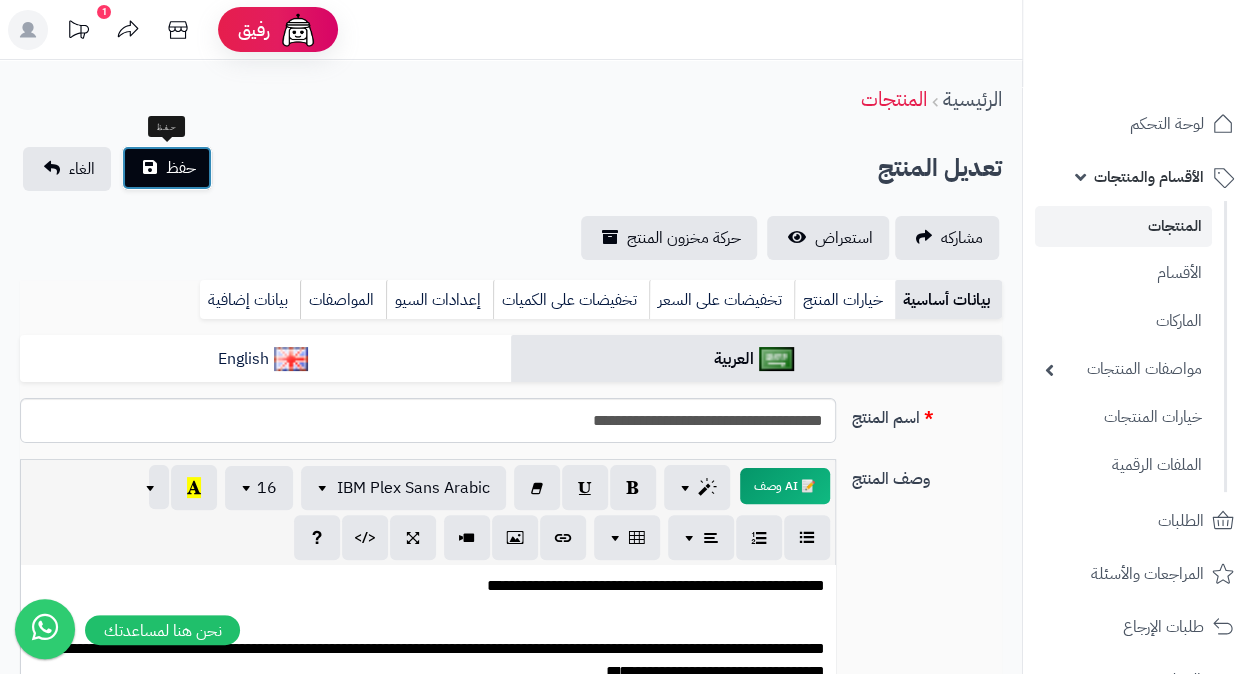 click on "حفظ" at bounding box center [167, 168] 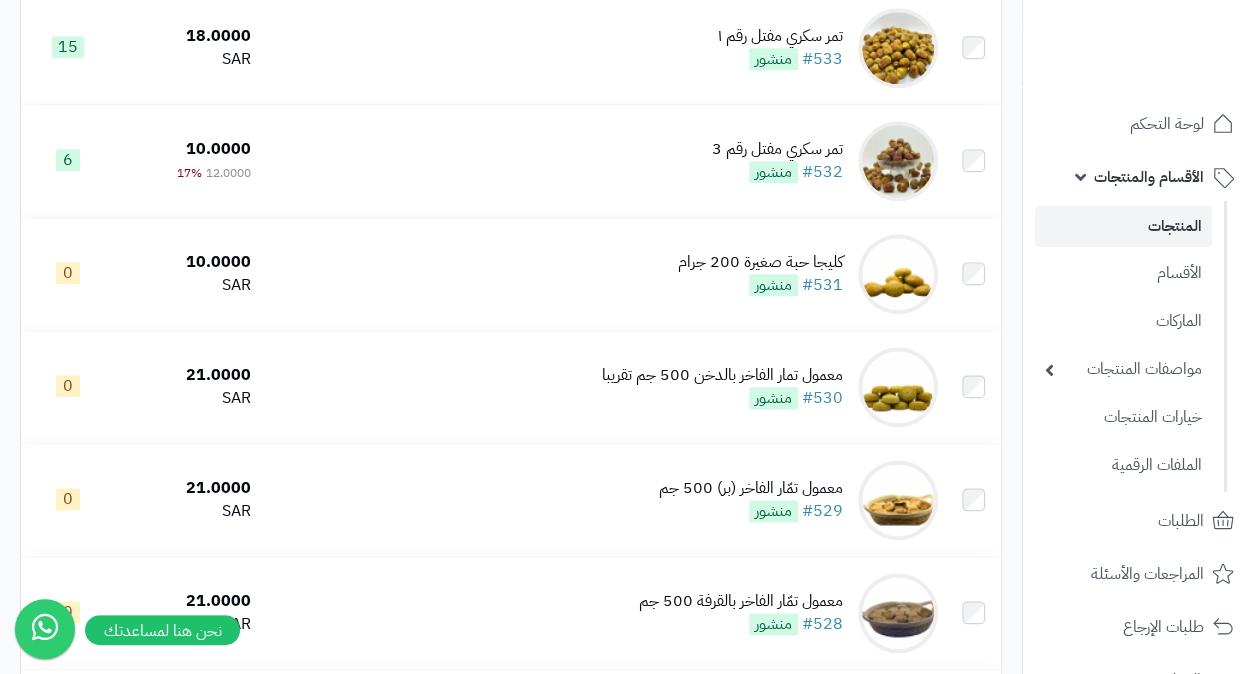 scroll, scrollTop: 1040, scrollLeft: 0, axis: vertical 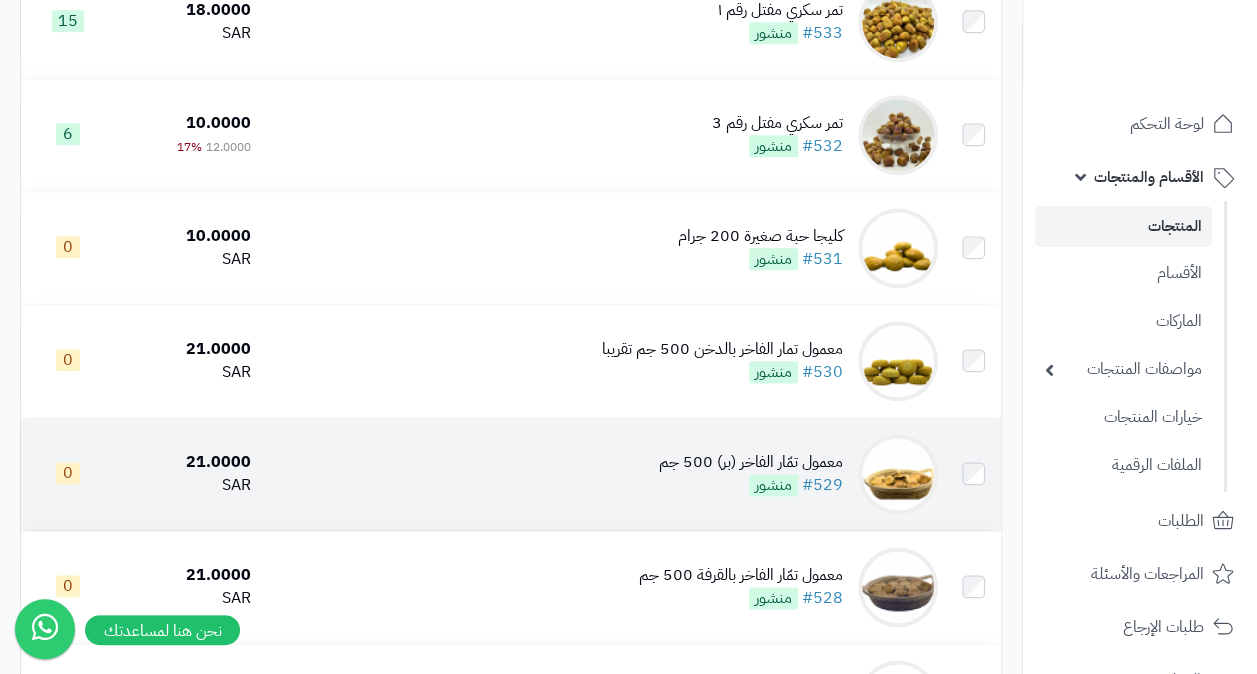 click on "معمول تمّار  الفاخر (بر) 500 جم" at bounding box center (751, 462) 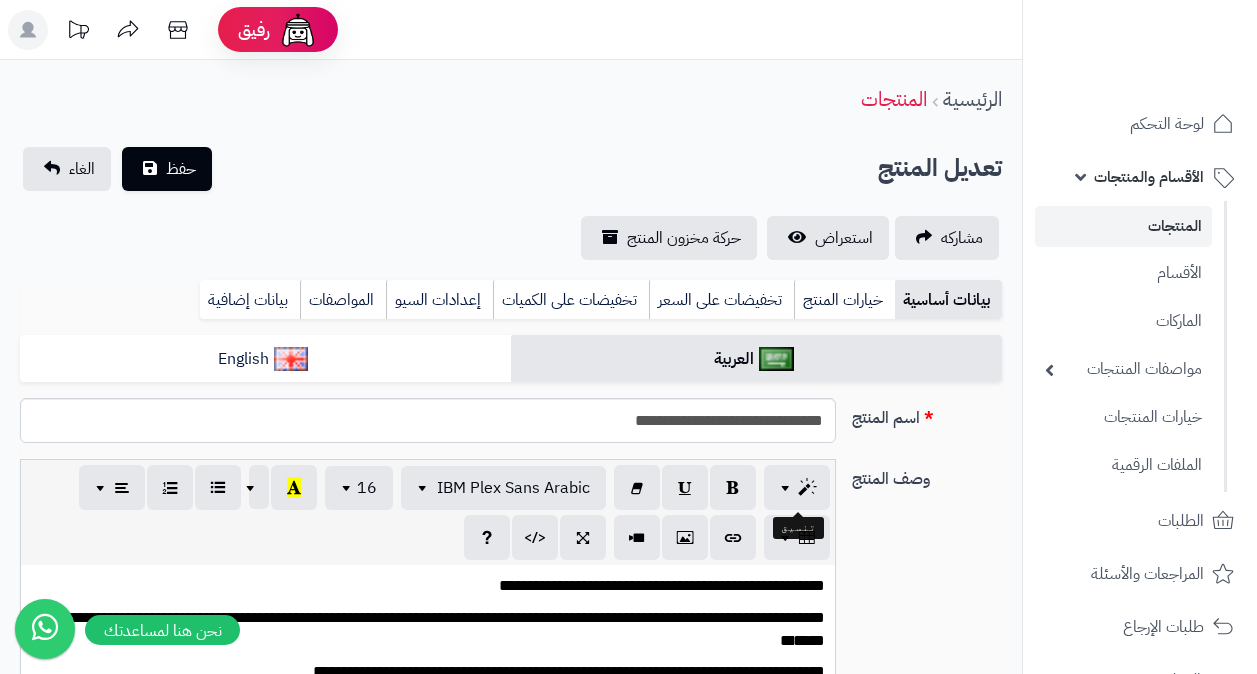 scroll, scrollTop: 0, scrollLeft: 0, axis: both 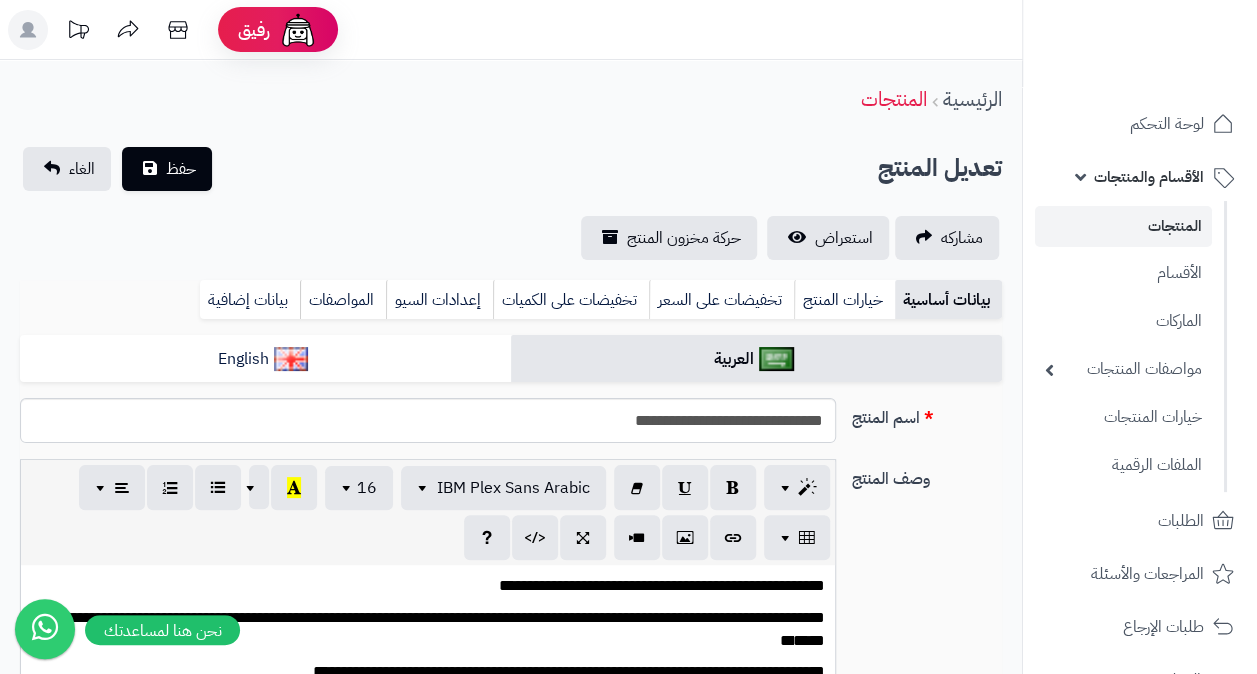 click on "**********" at bounding box center (511, 674) 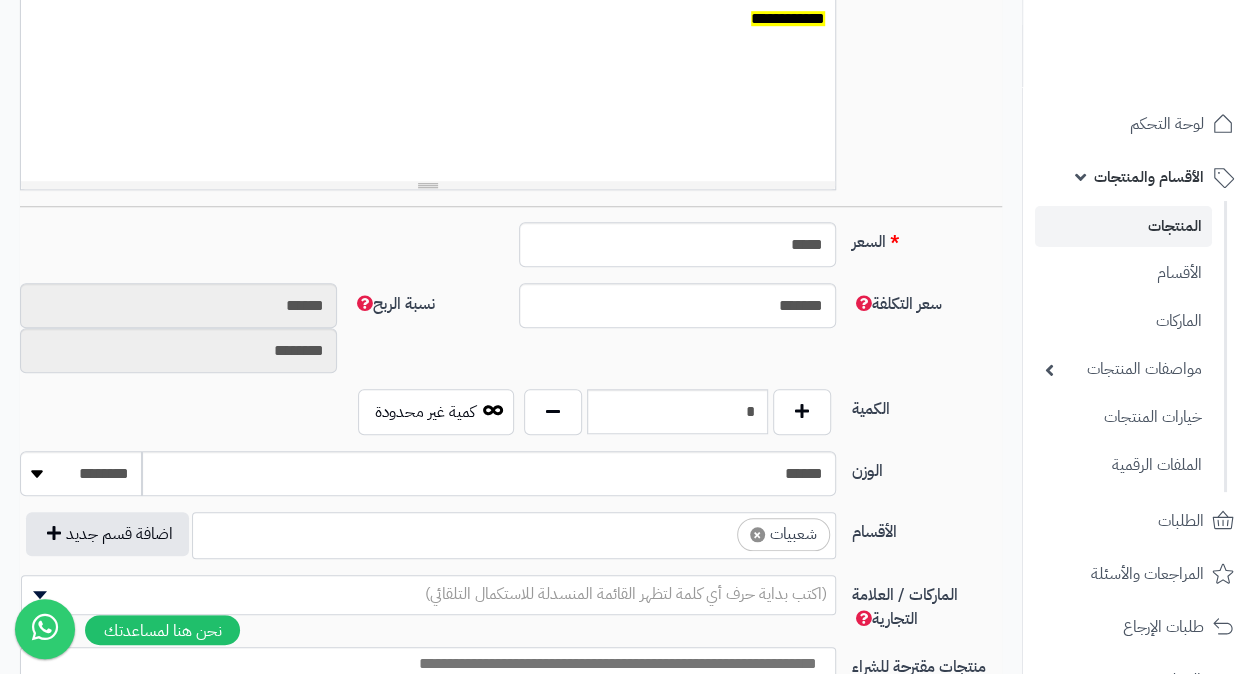 scroll, scrollTop: 680, scrollLeft: 0, axis: vertical 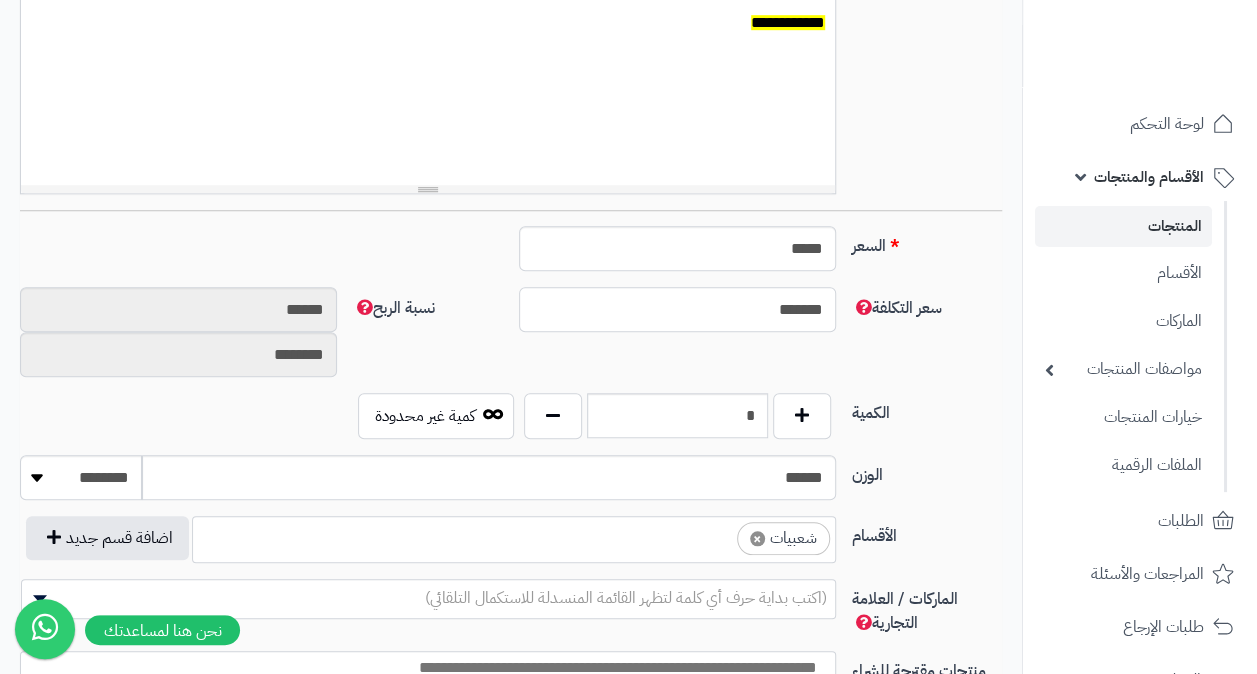 click on "*******" at bounding box center [677, 309] 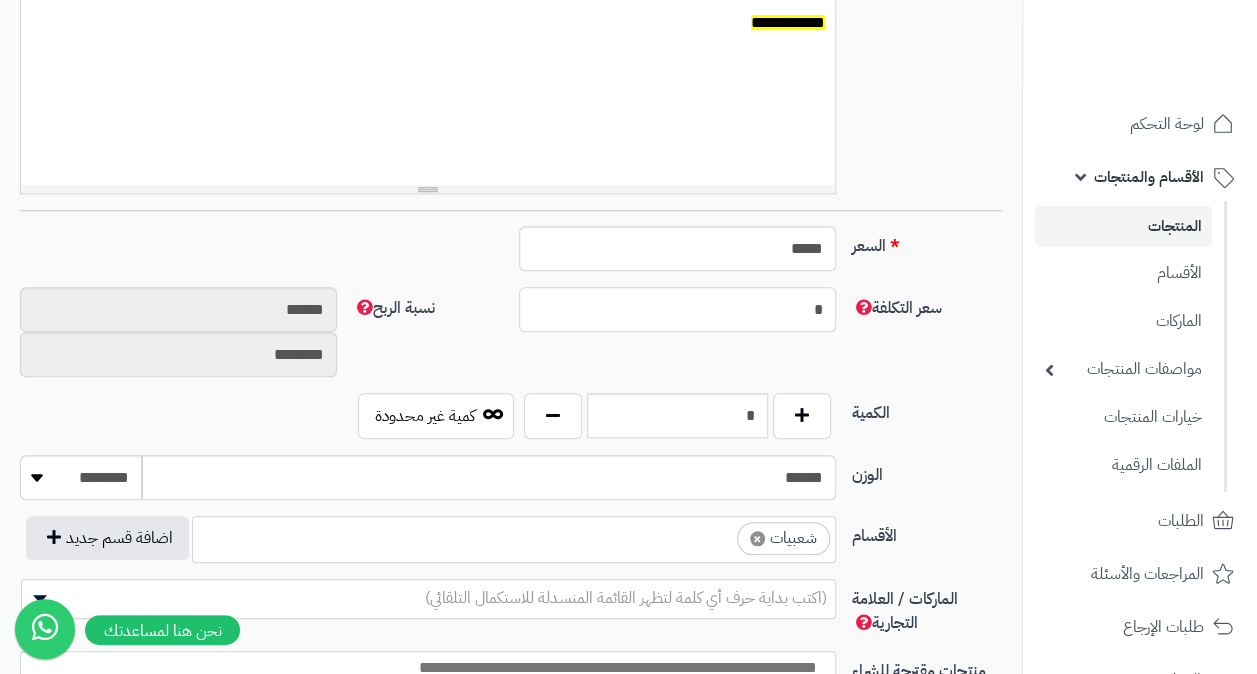 type on "********" 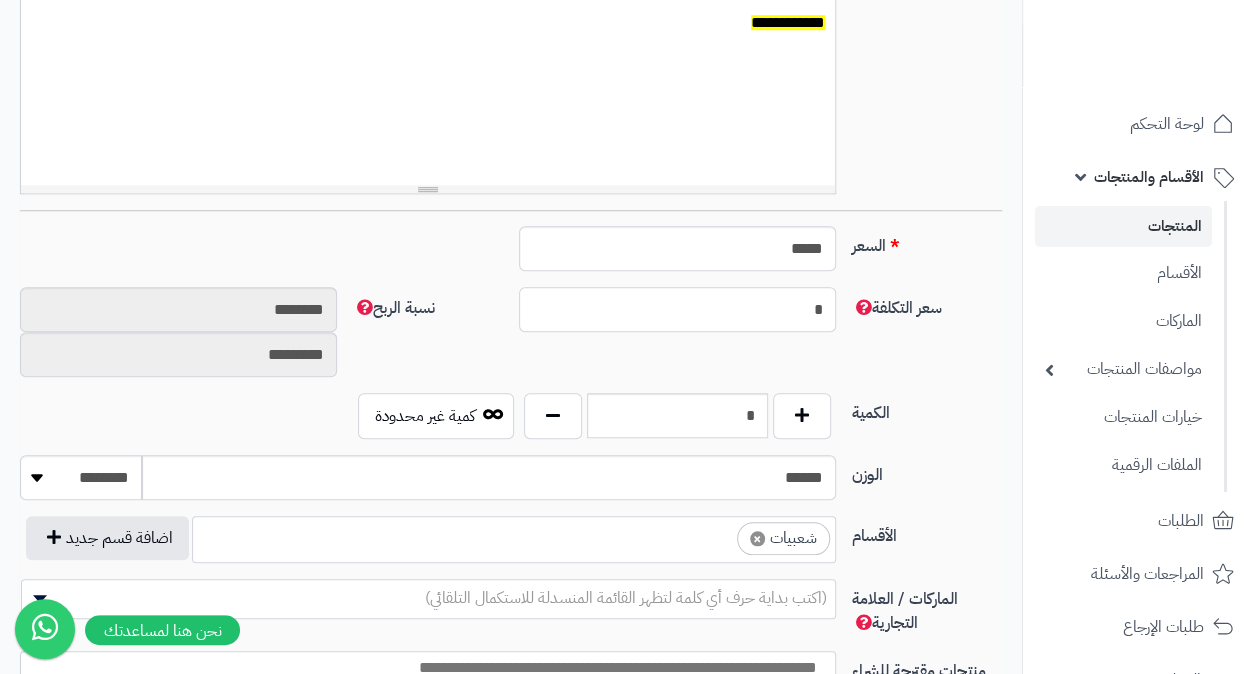 type on "**" 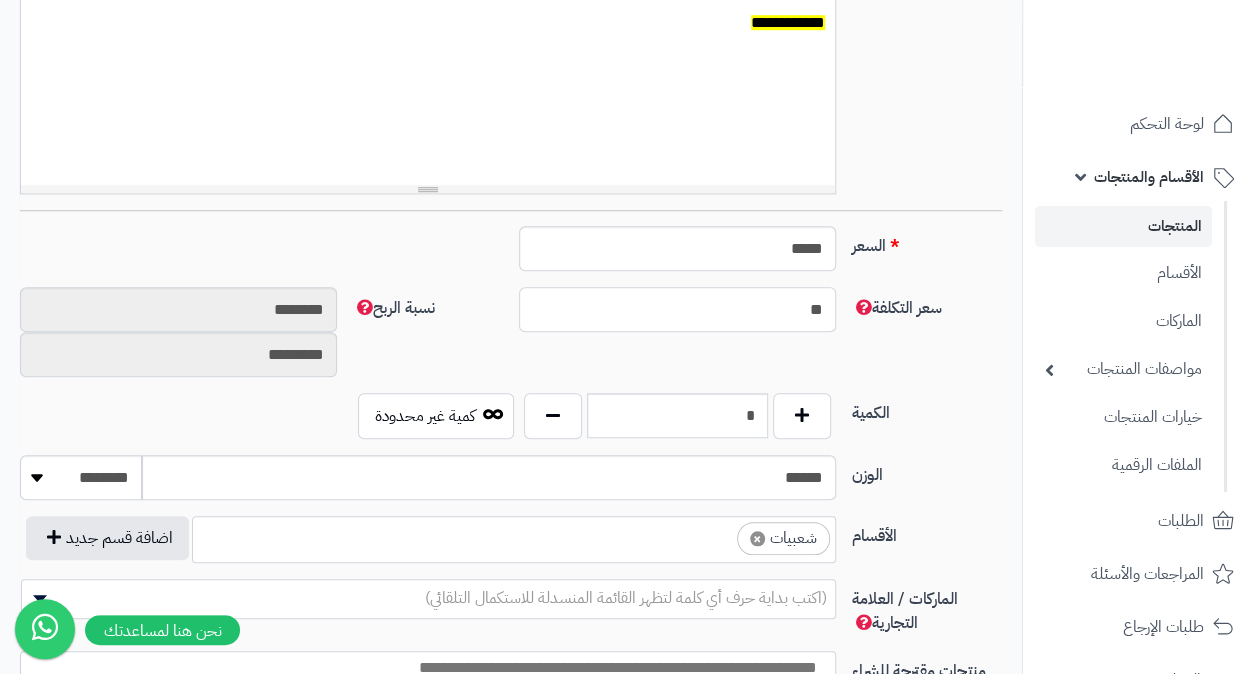 type on "******" 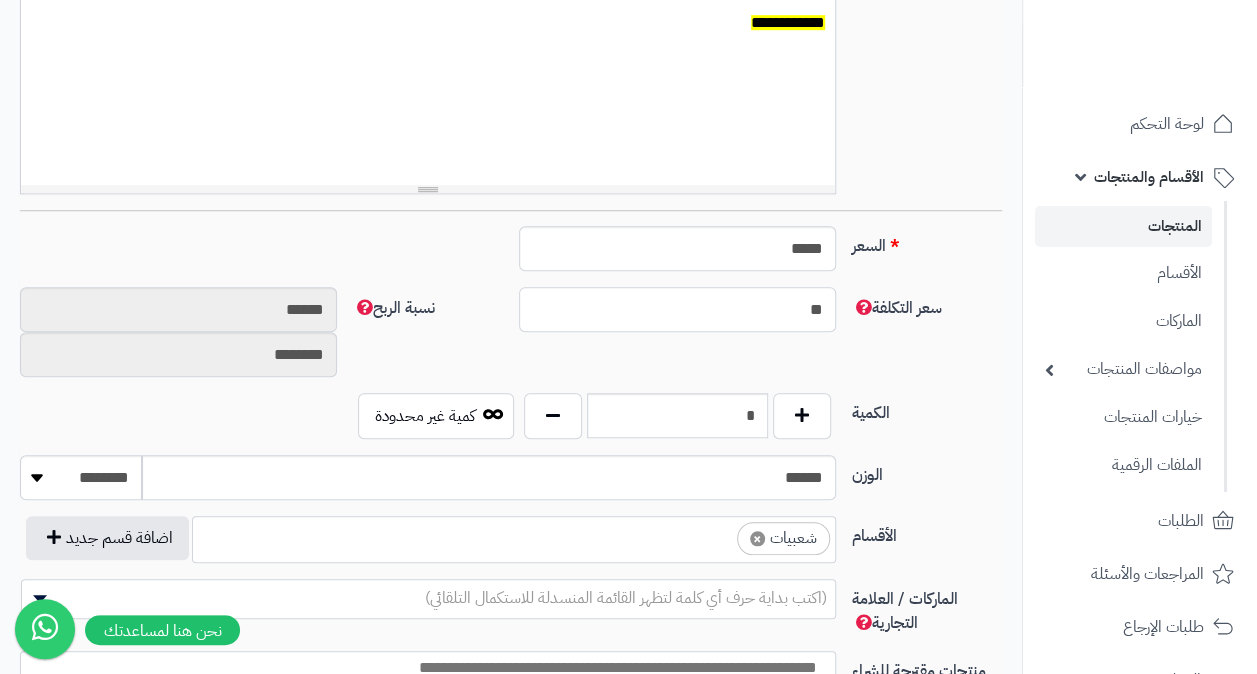type on "**" 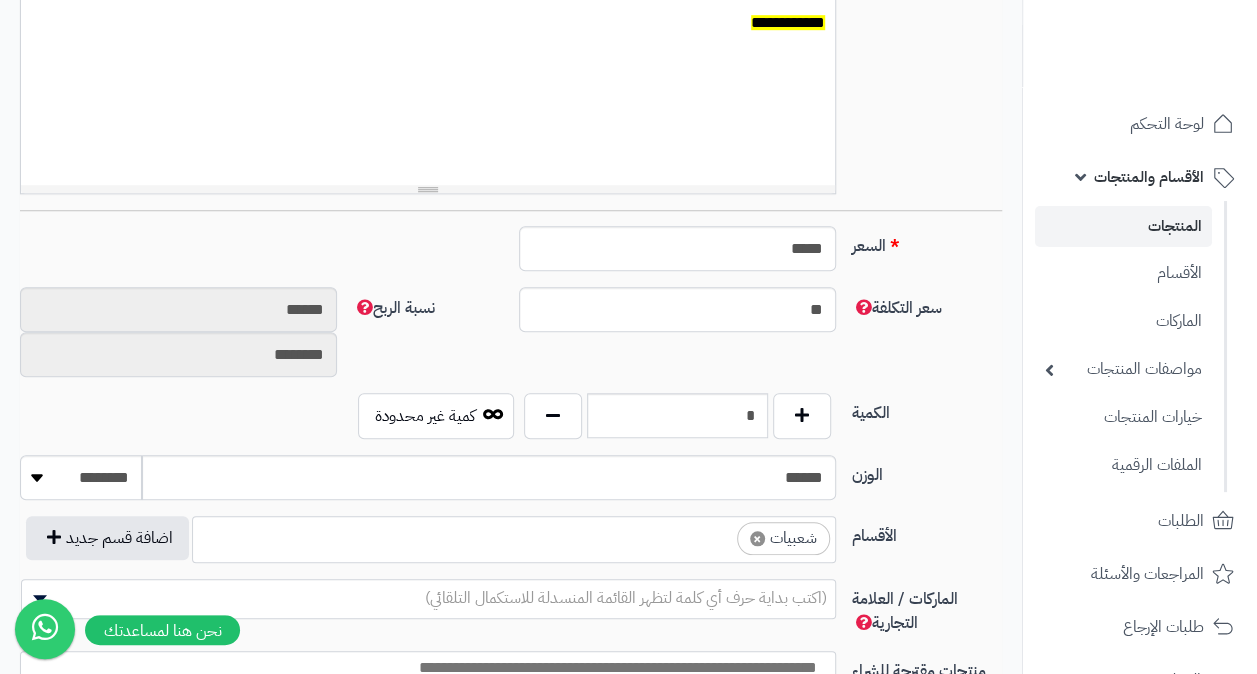 click on "سعر التكلفة
** نسبة الربح
******
********" at bounding box center (511, 340) 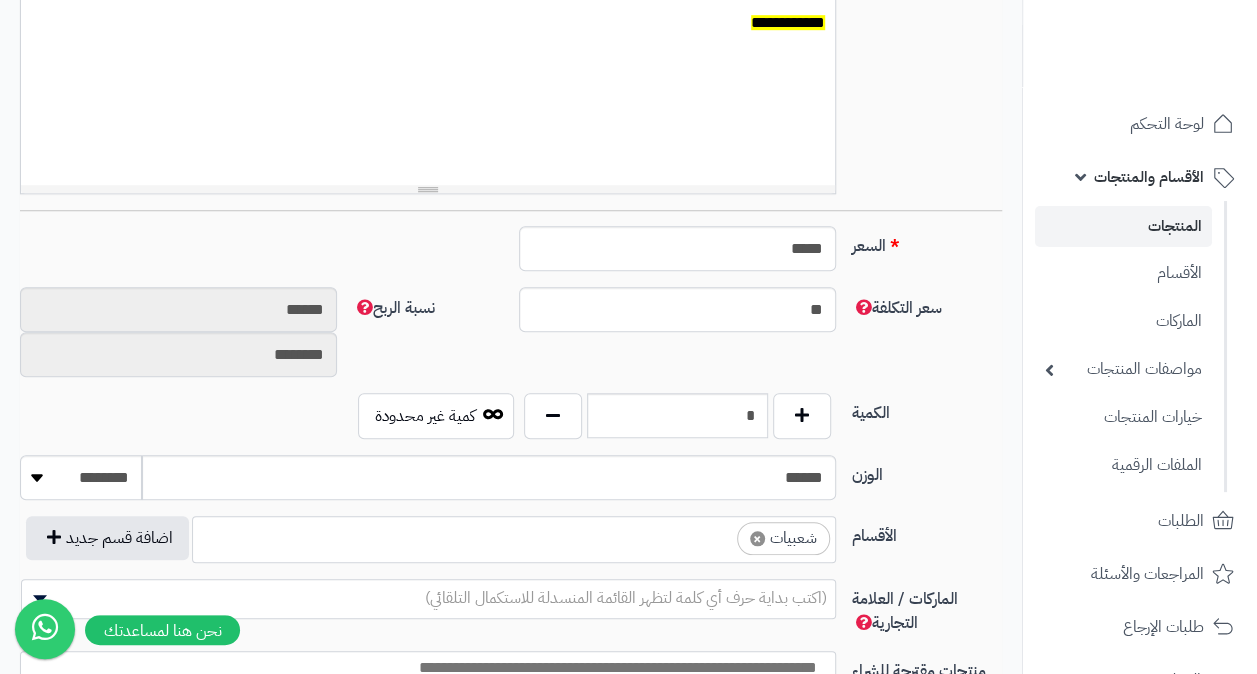 click on "سعر التكلفة
** نسبة الربح
******
********" at bounding box center (511, 340) 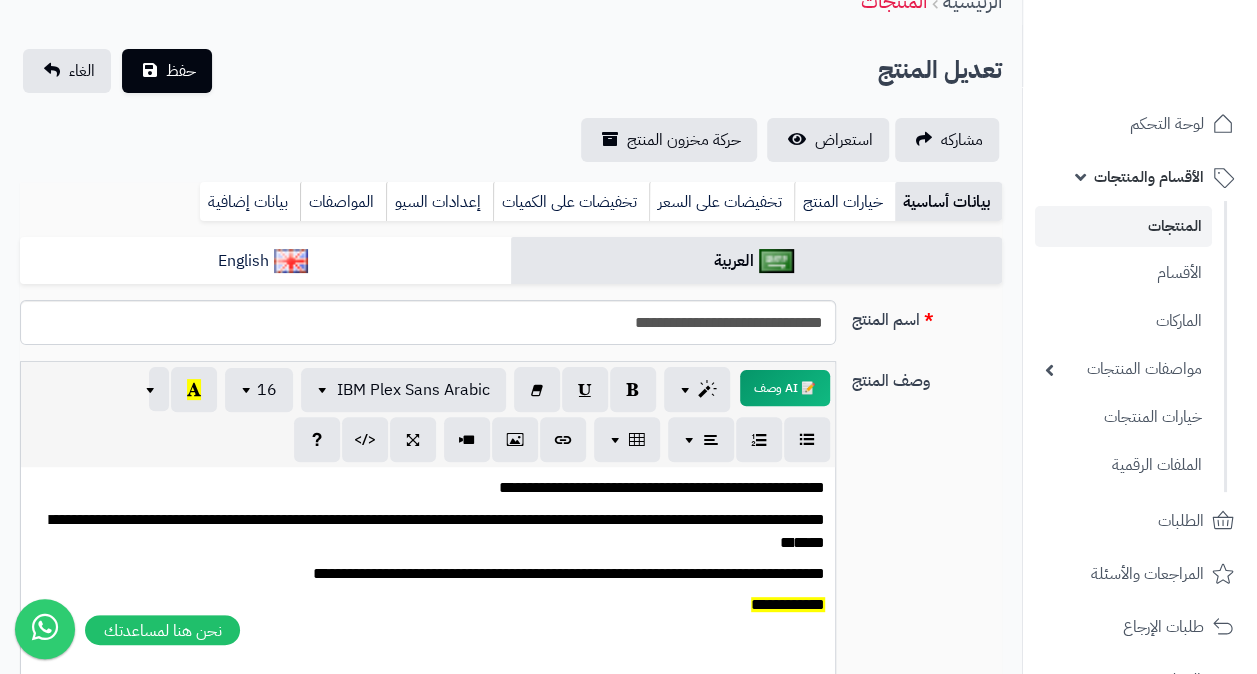 scroll, scrollTop: 0, scrollLeft: 0, axis: both 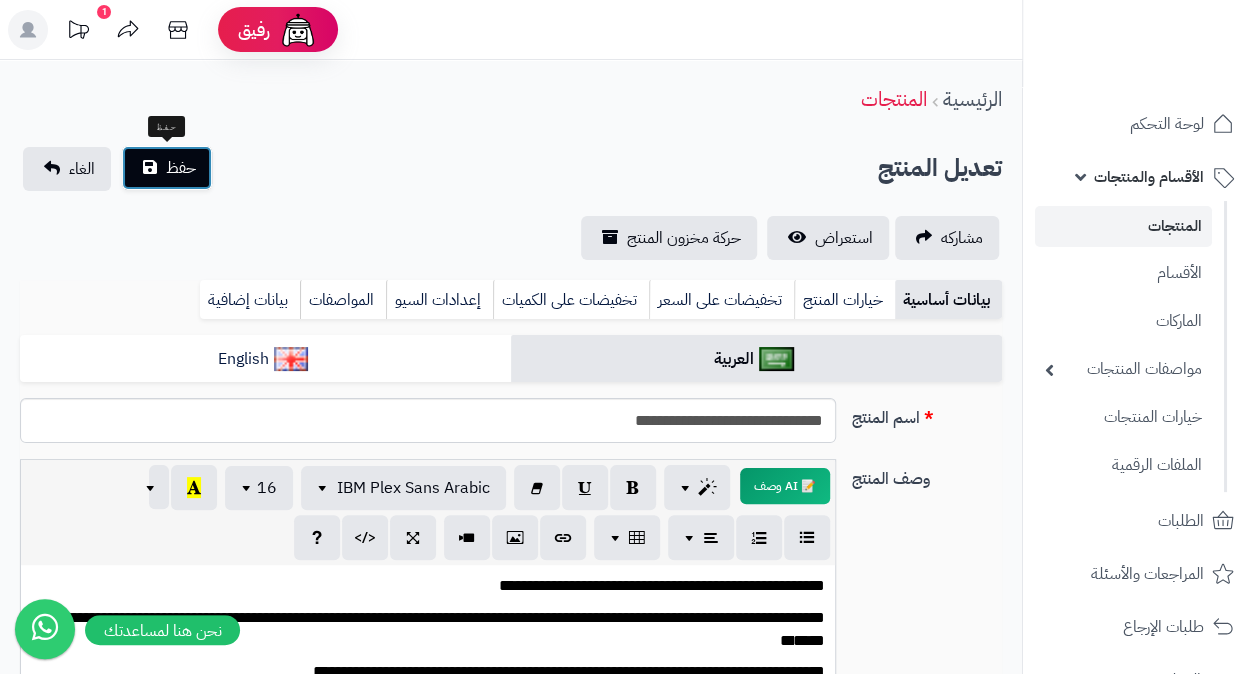 click on "حفظ" at bounding box center [181, 168] 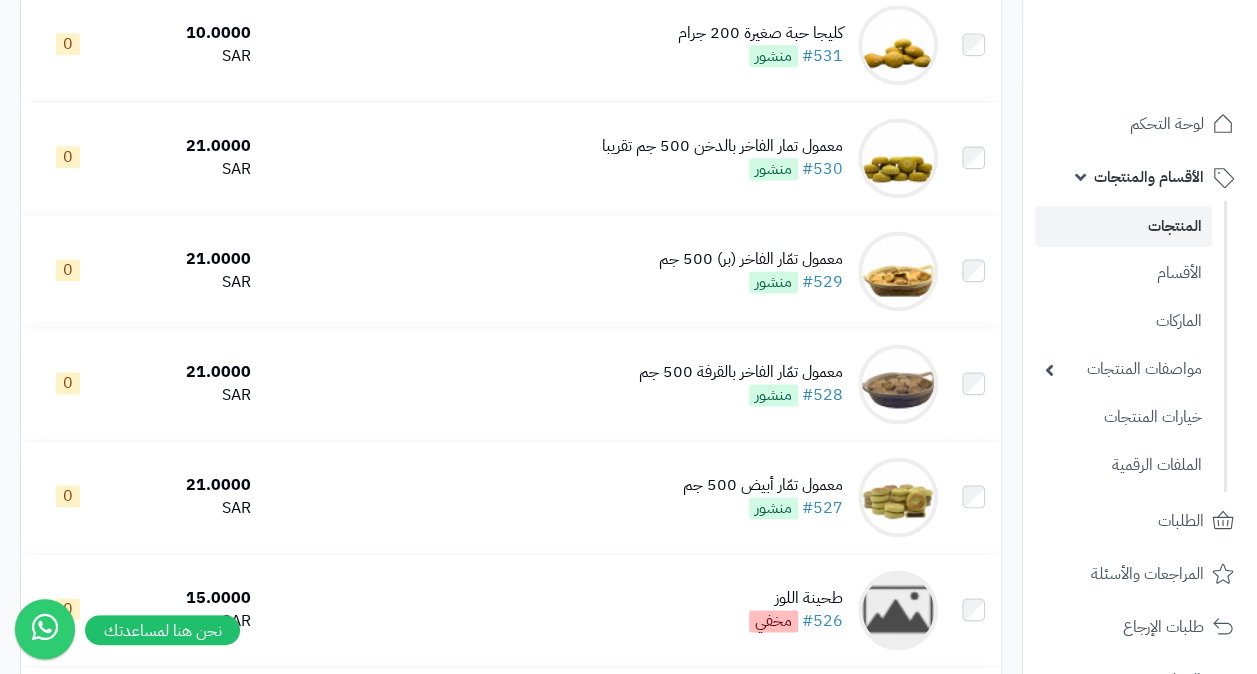 scroll, scrollTop: 1280, scrollLeft: 0, axis: vertical 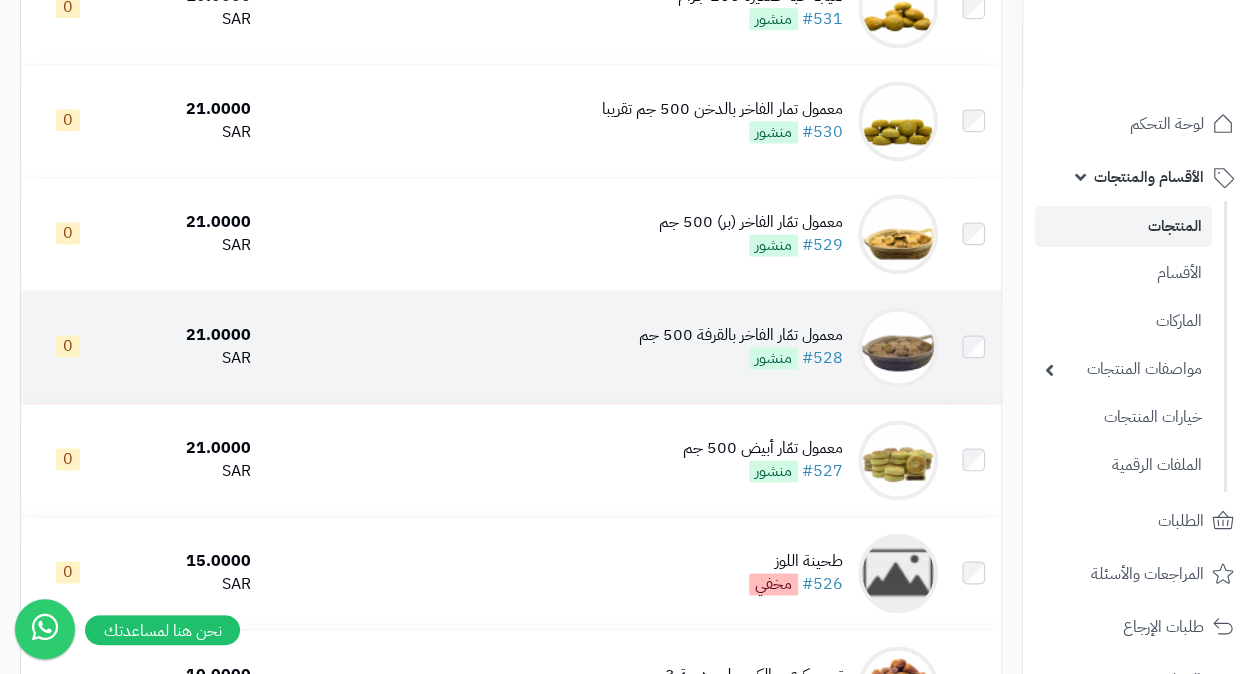 click on "معمول تمّار  الفاخر بالقرفة 500 جم" at bounding box center (741, 335) 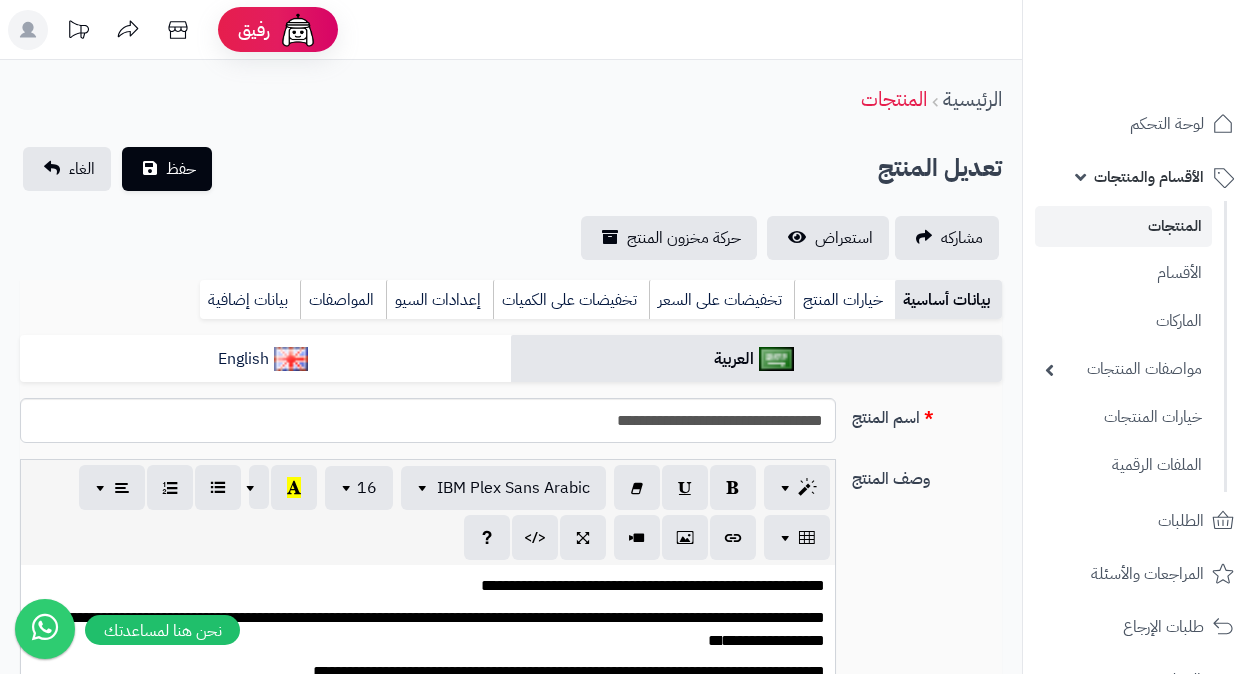 scroll, scrollTop: 0, scrollLeft: 0, axis: both 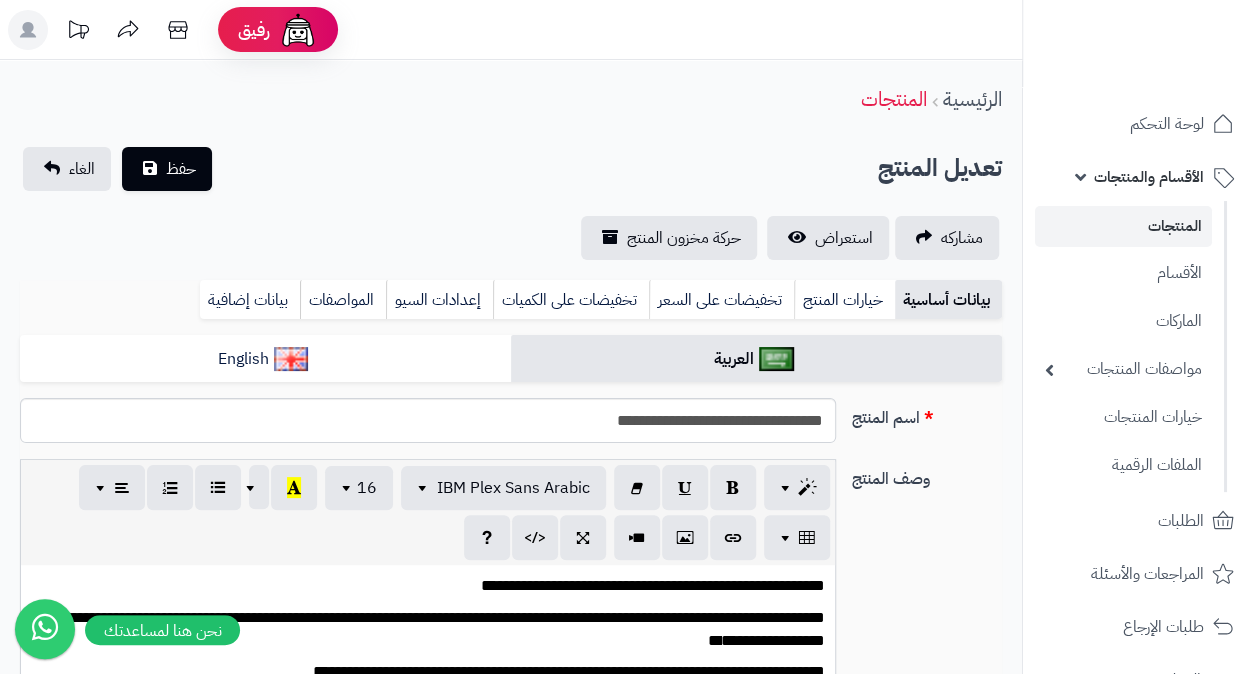 click on "**********" at bounding box center [511, 428] 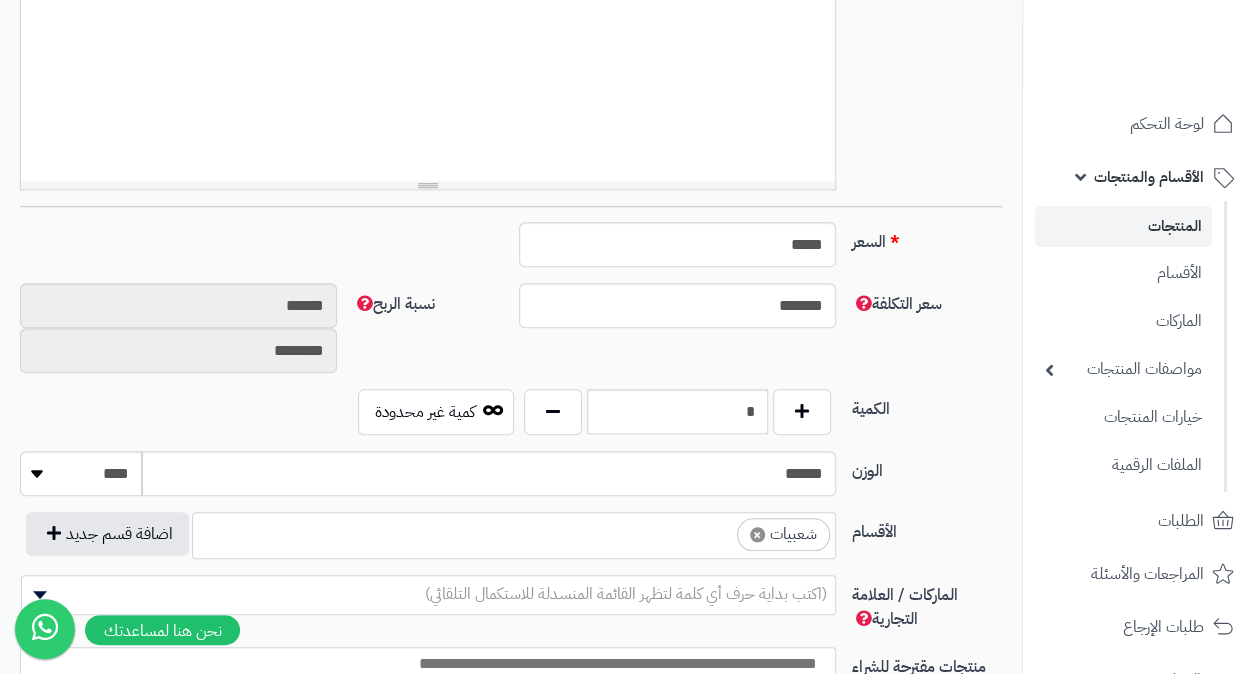 scroll, scrollTop: 680, scrollLeft: 0, axis: vertical 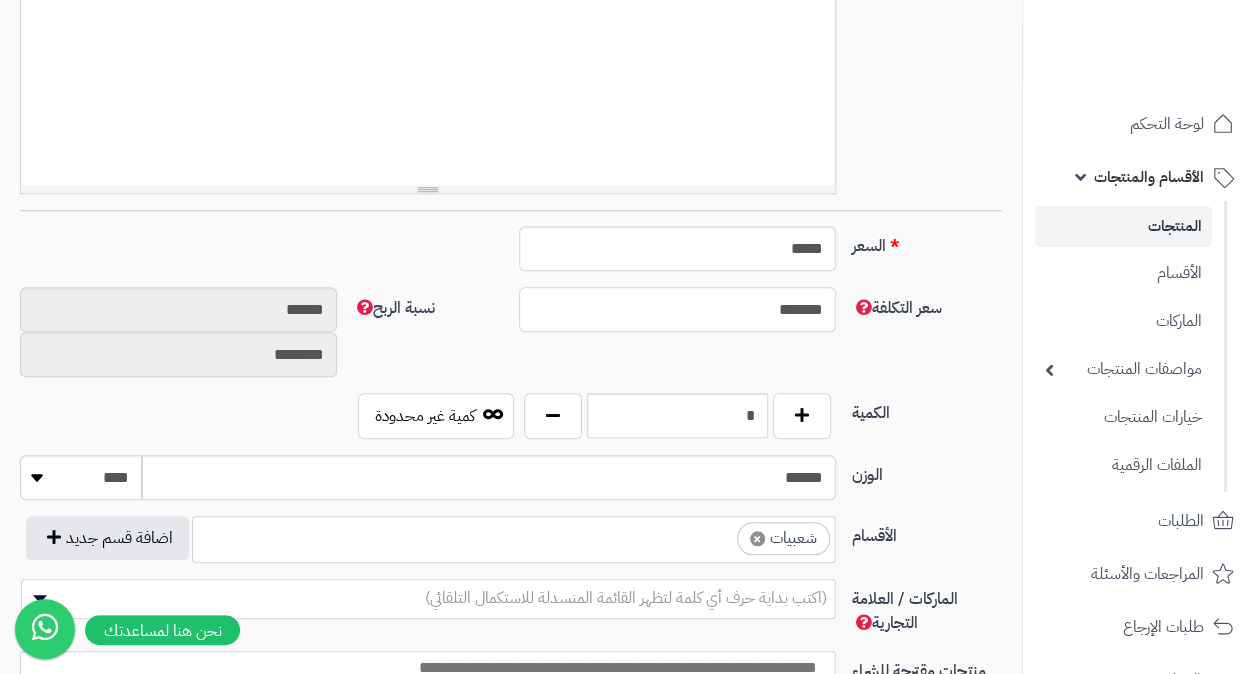 click on "*******" at bounding box center [677, 309] 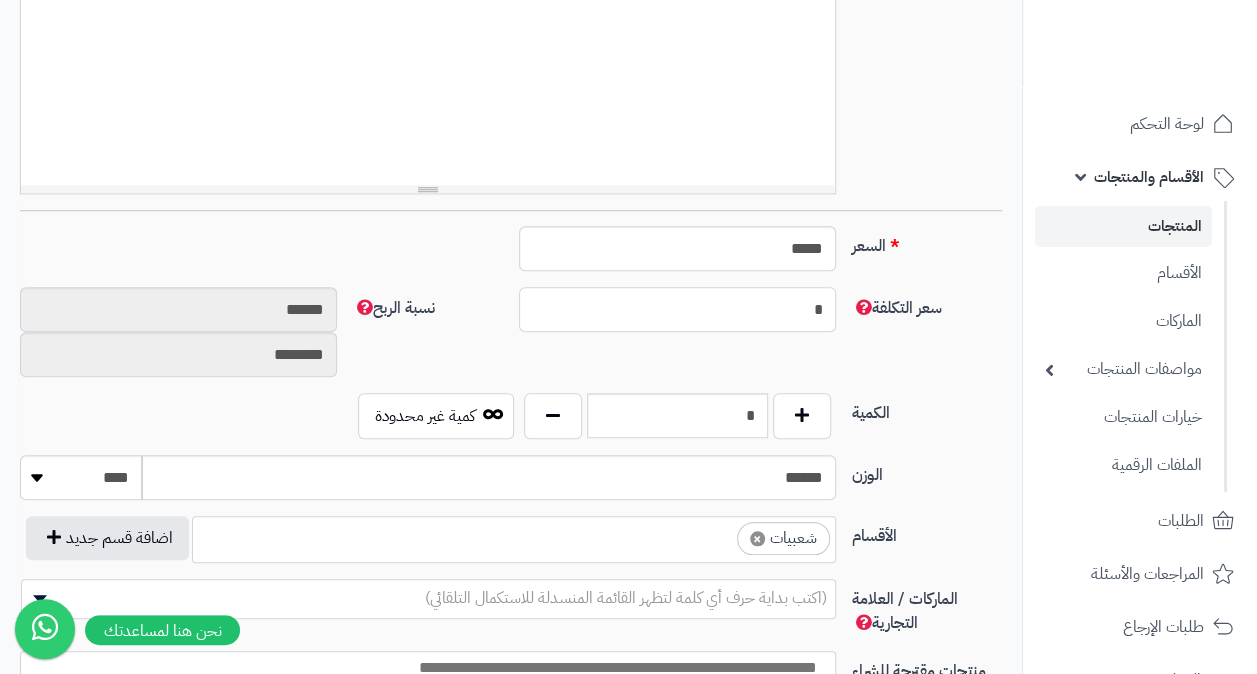 type on "********" 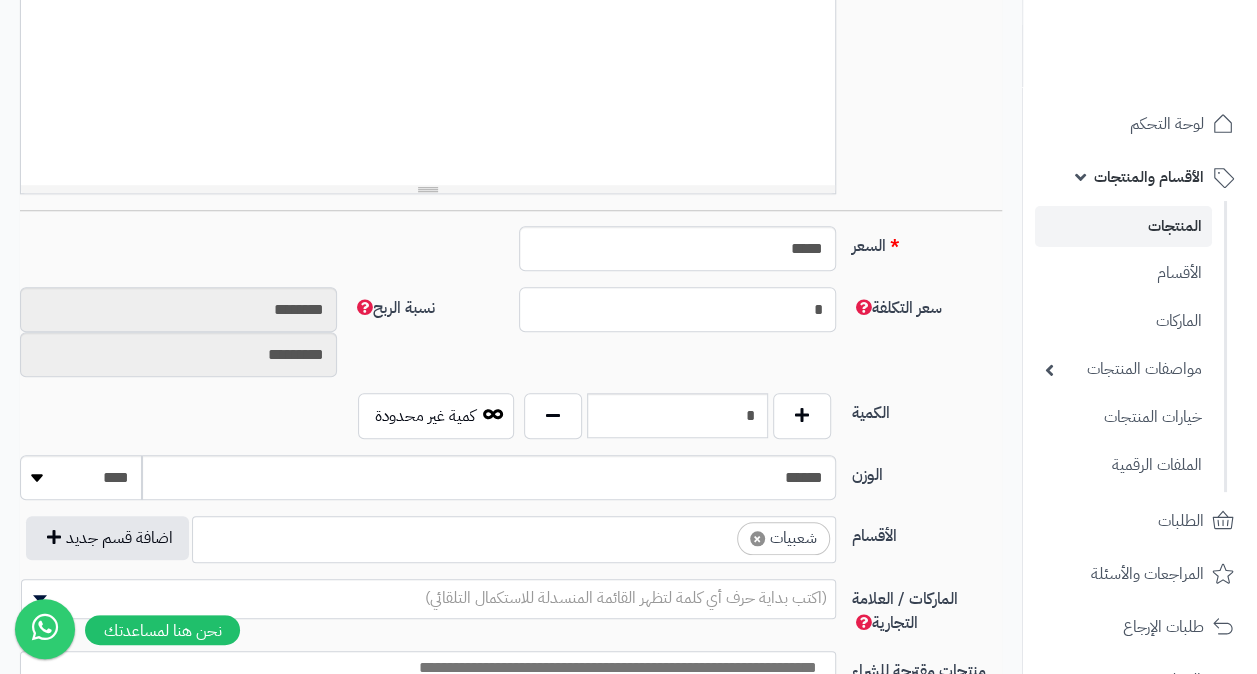 type on "**" 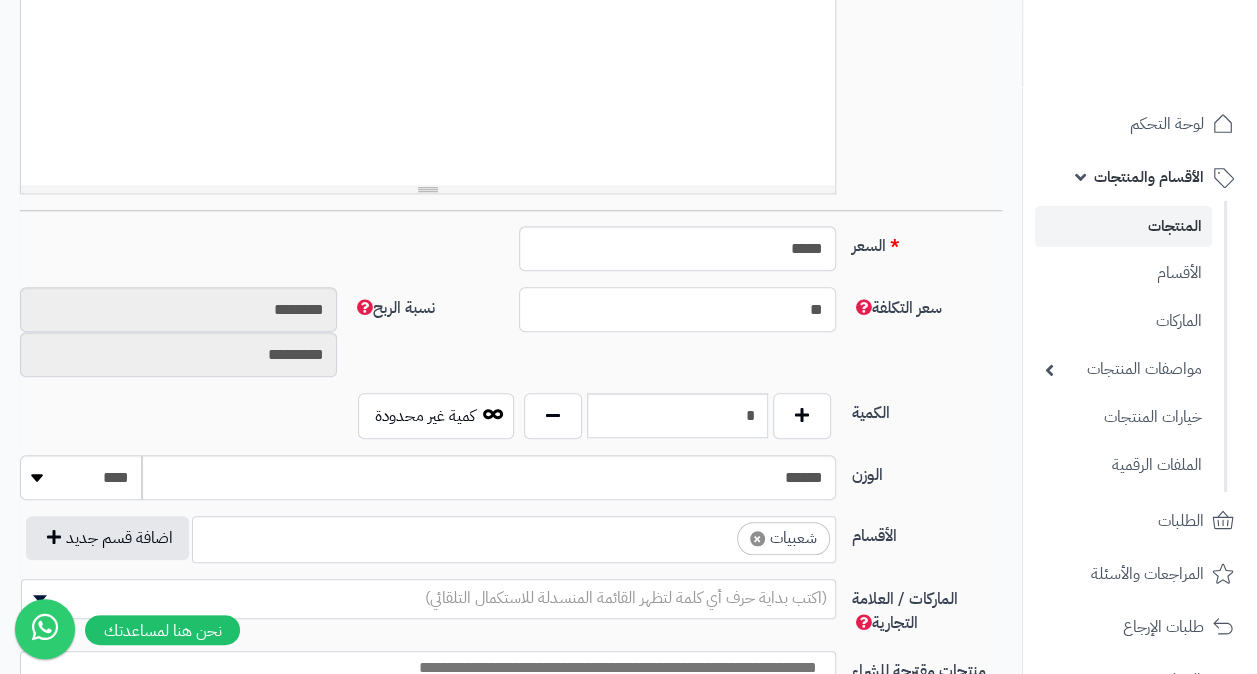 type on "******" 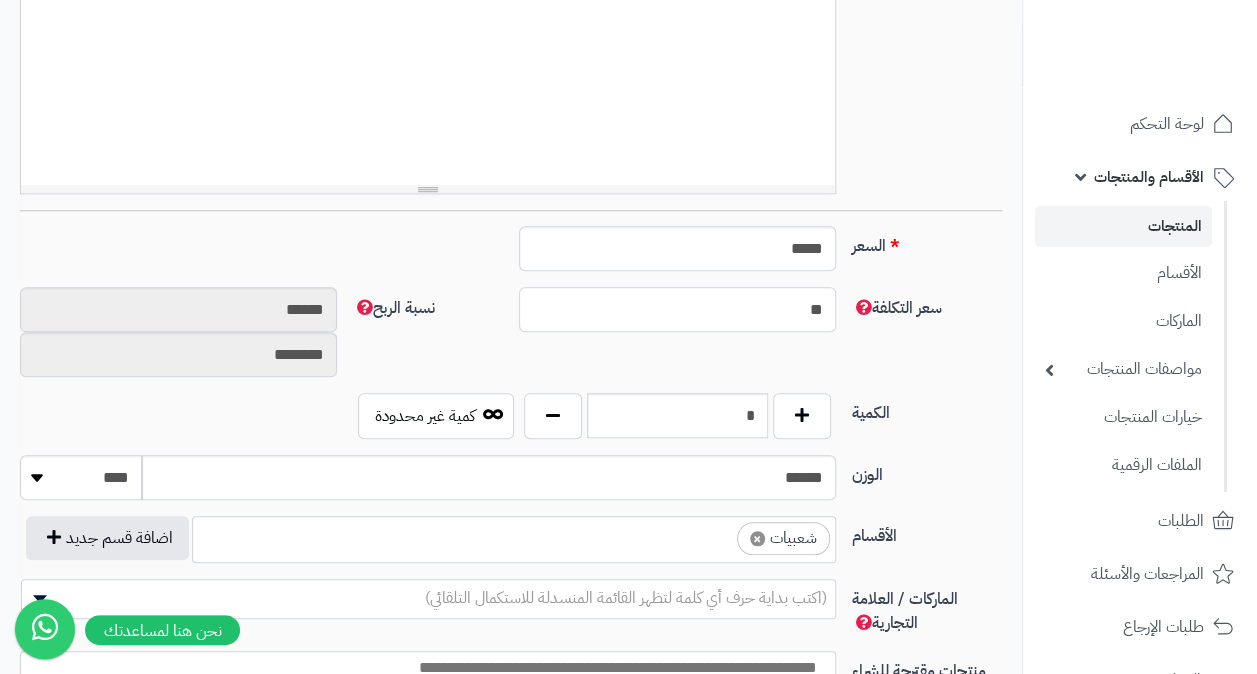 type on "**" 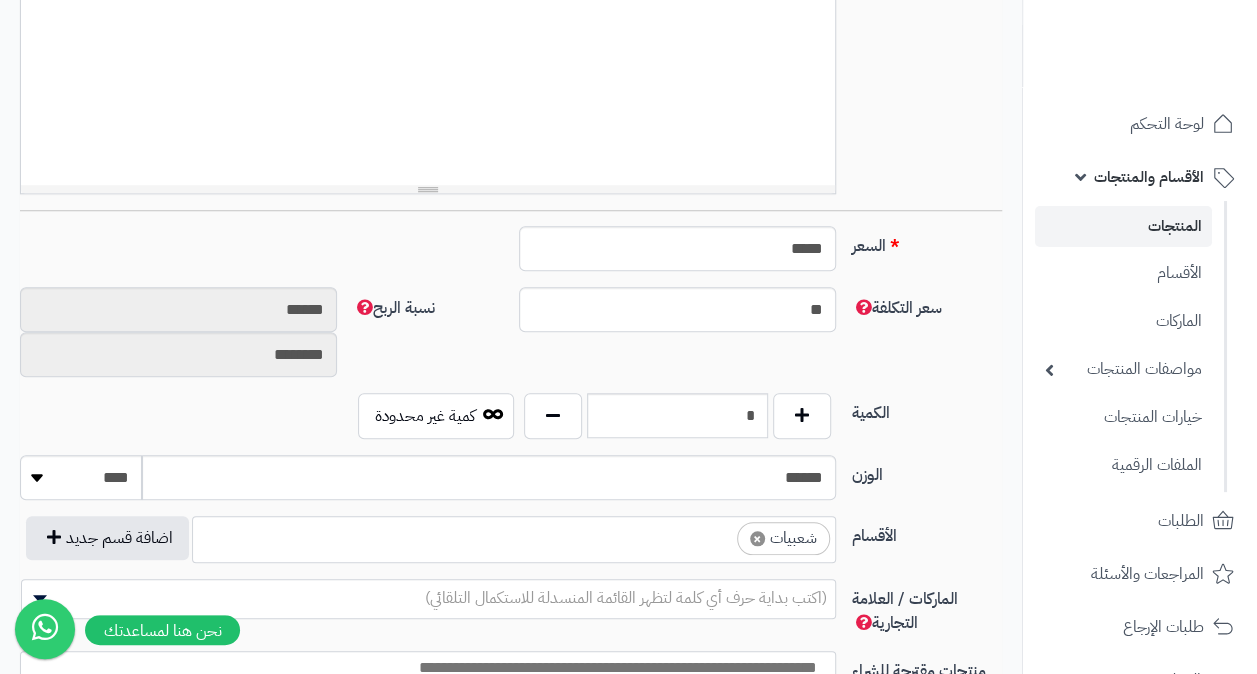 click on "الكمية" at bounding box center [927, 409] 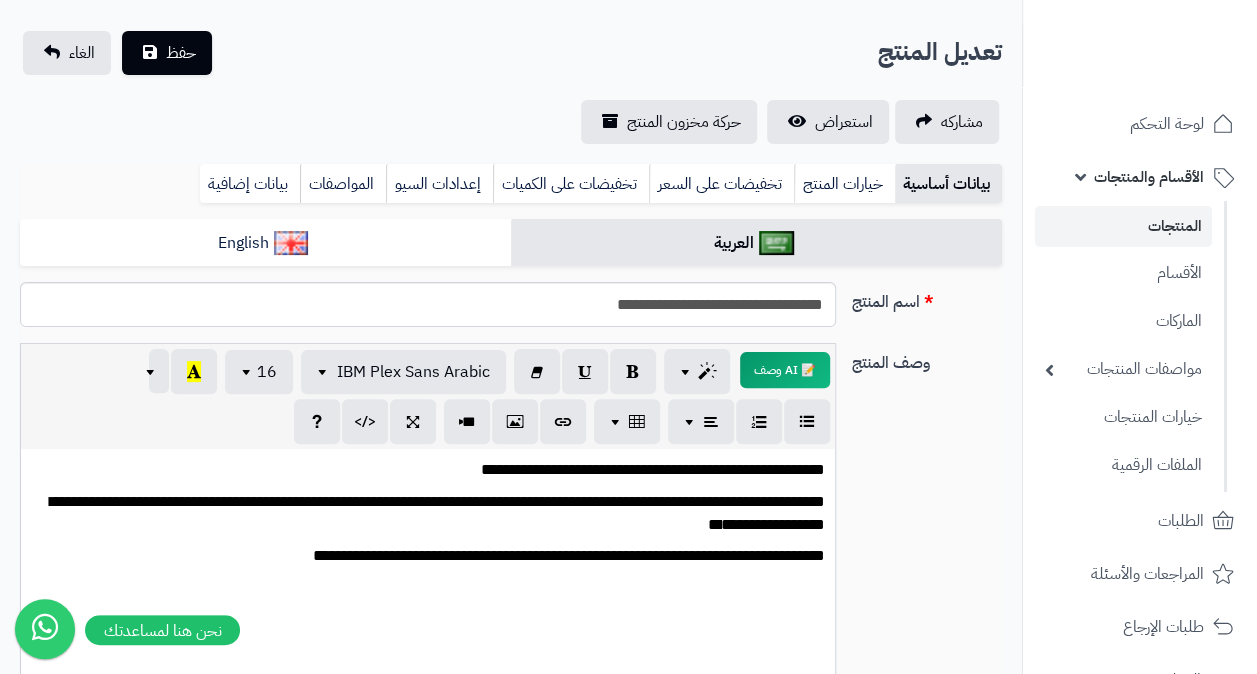 scroll, scrollTop: 0, scrollLeft: 0, axis: both 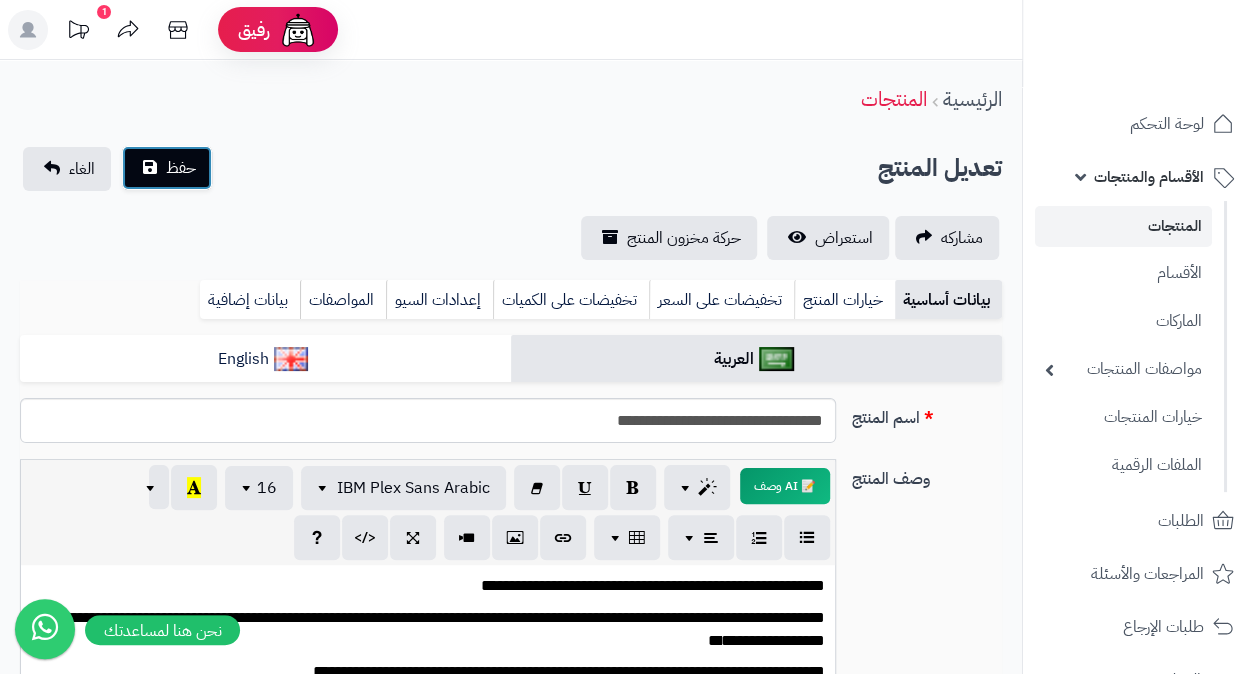 click on "حفظ" at bounding box center [181, 168] 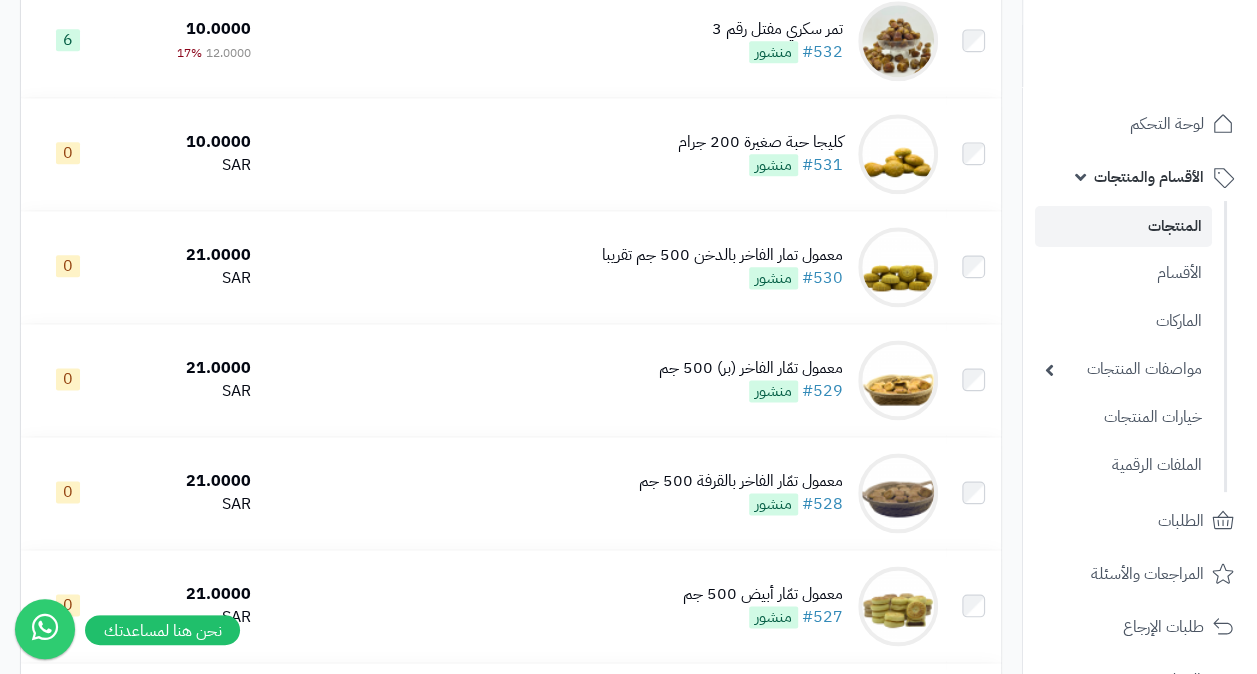 scroll, scrollTop: 1200, scrollLeft: 0, axis: vertical 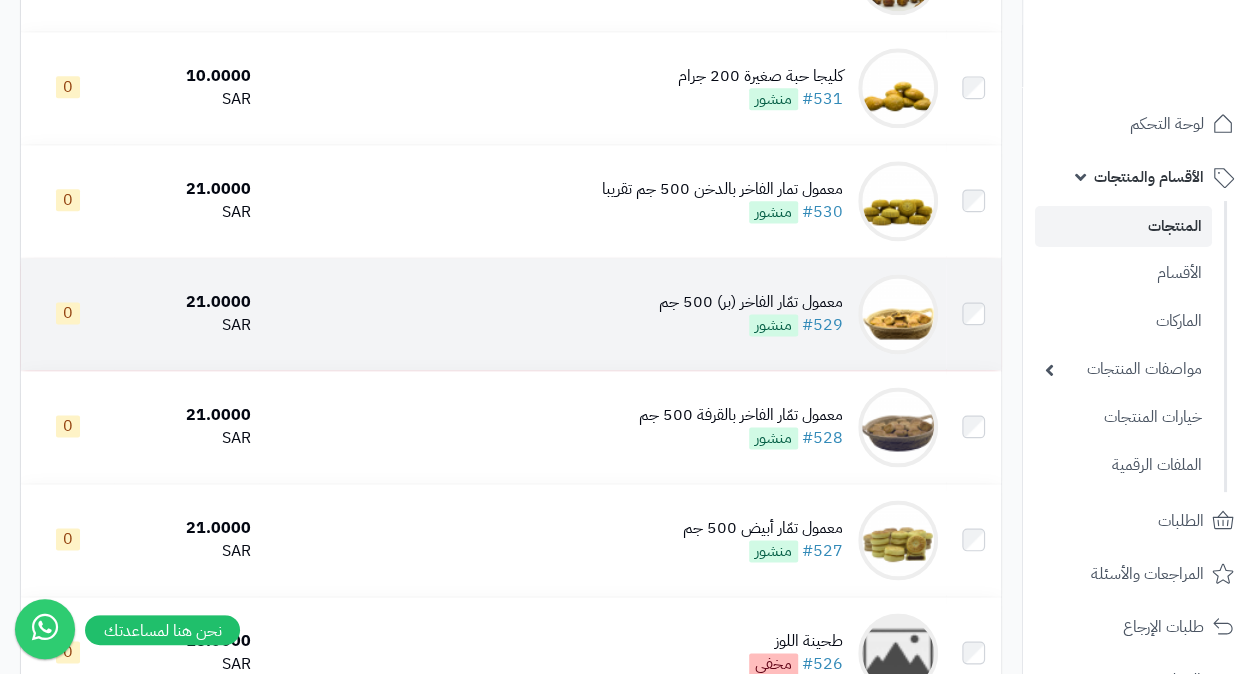 click on "معمول تمّار  الفاخر (بر) 500 جم" at bounding box center (751, 302) 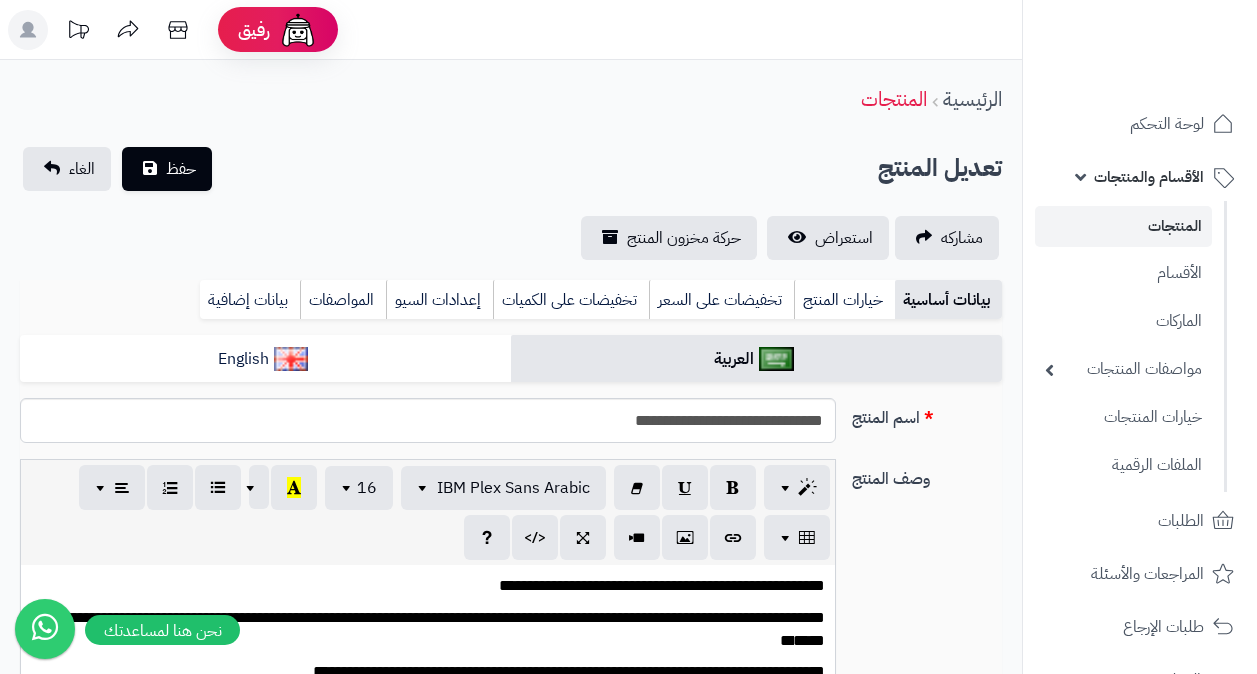 scroll, scrollTop: 0, scrollLeft: 0, axis: both 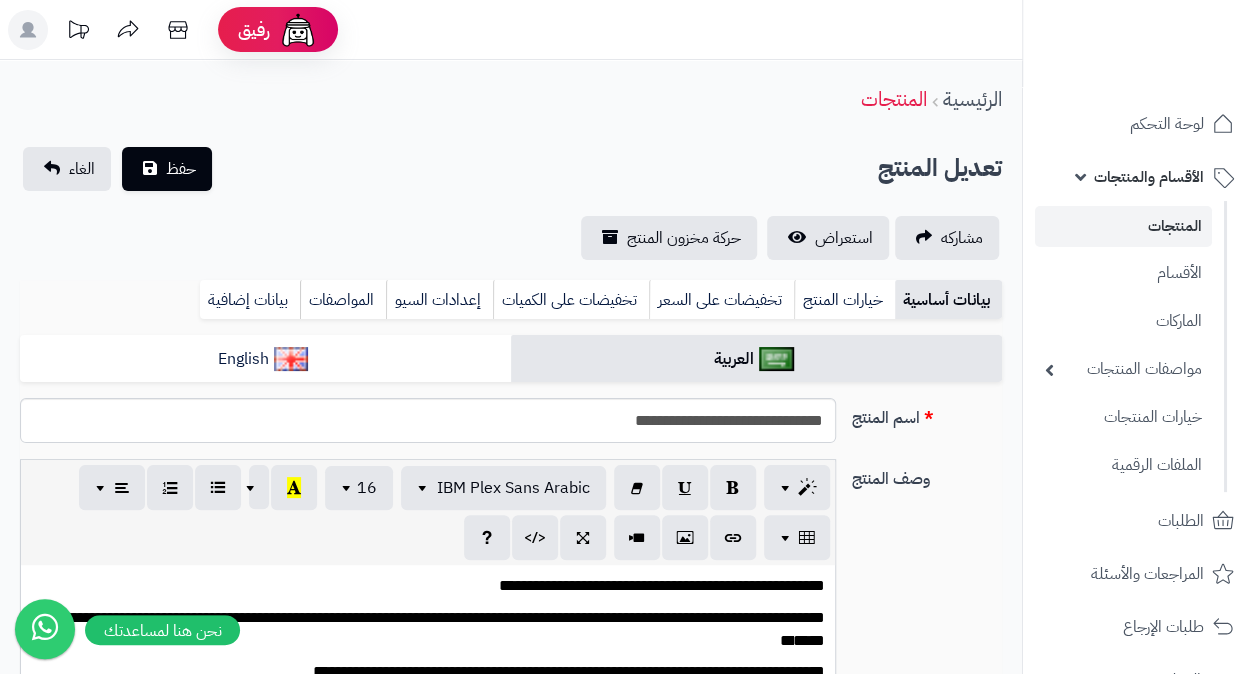 click on "**********" at bounding box center (511, 428) 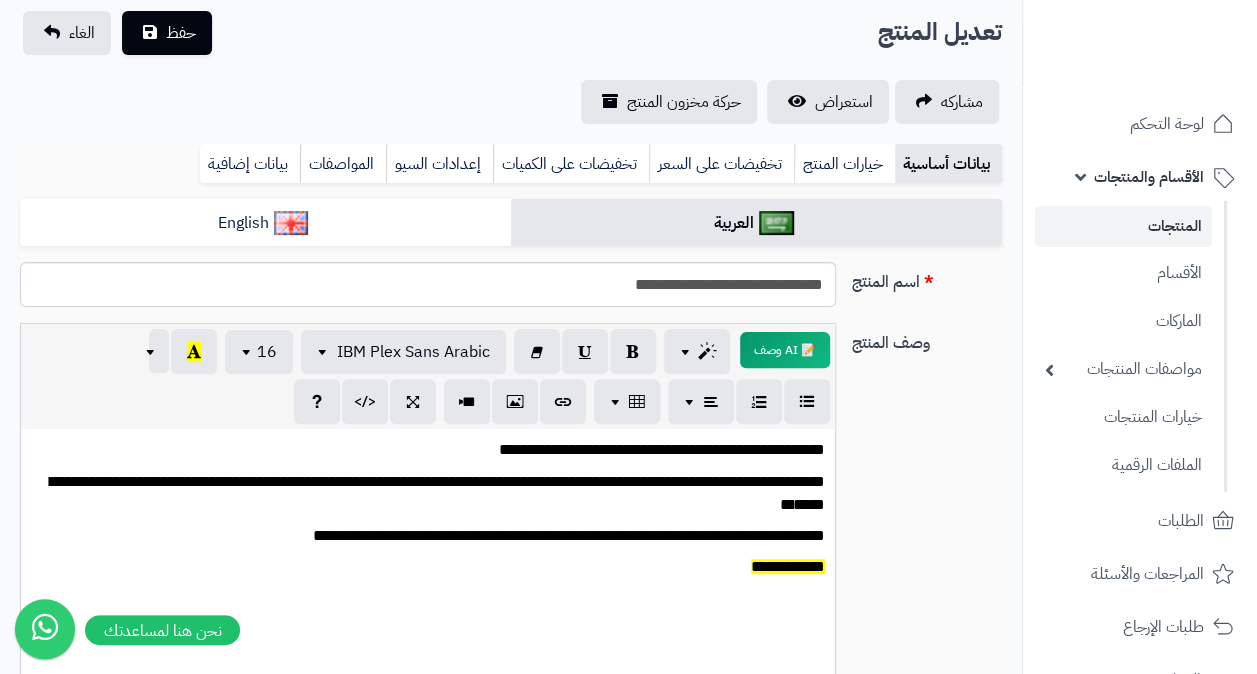 scroll, scrollTop: 0, scrollLeft: 0, axis: both 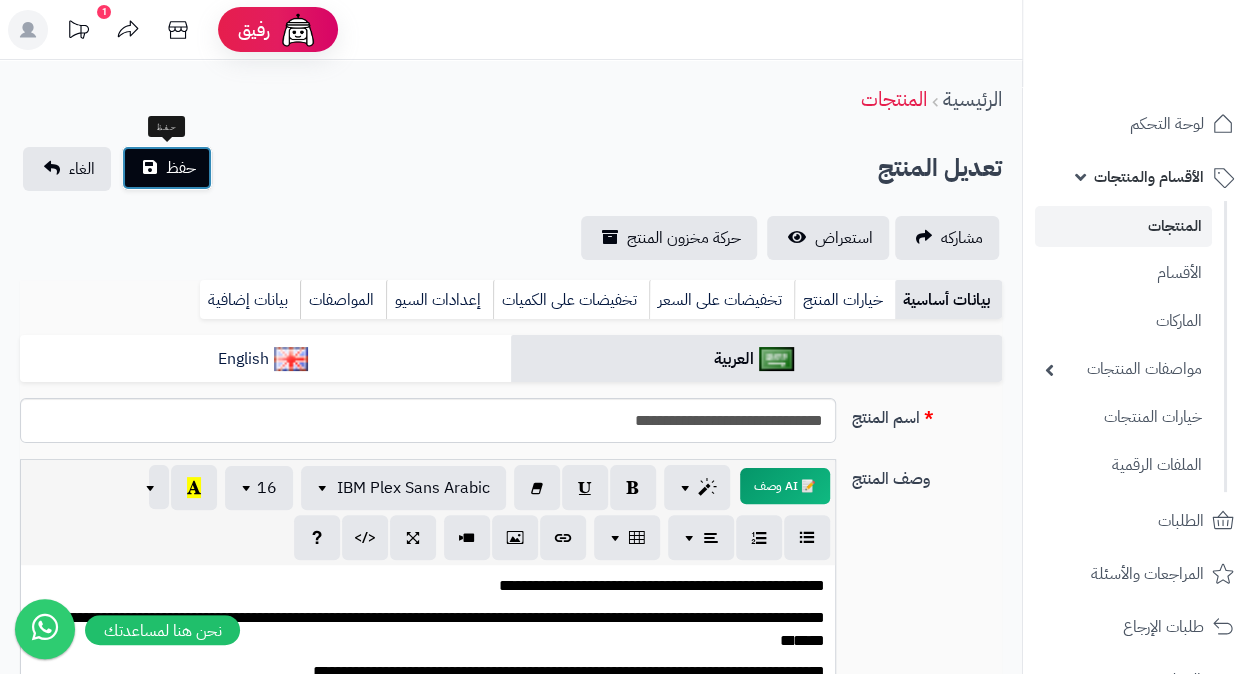 click on "حفظ" at bounding box center [181, 168] 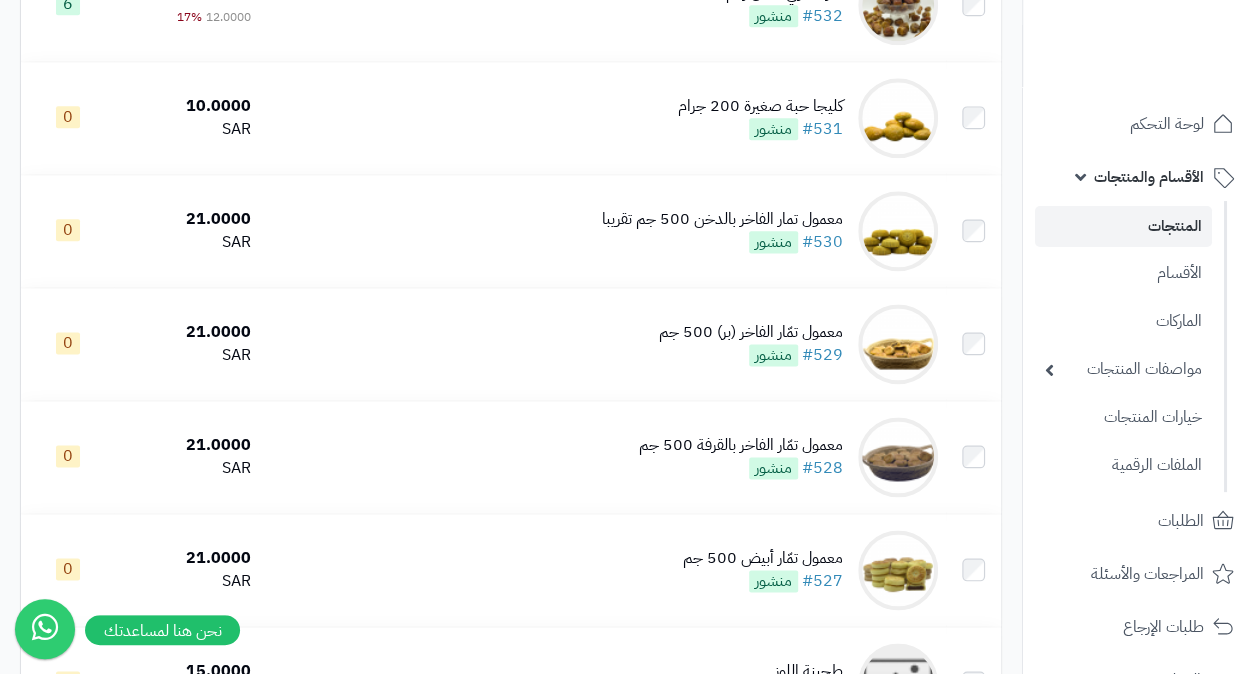 scroll, scrollTop: 1200, scrollLeft: 0, axis: vertical 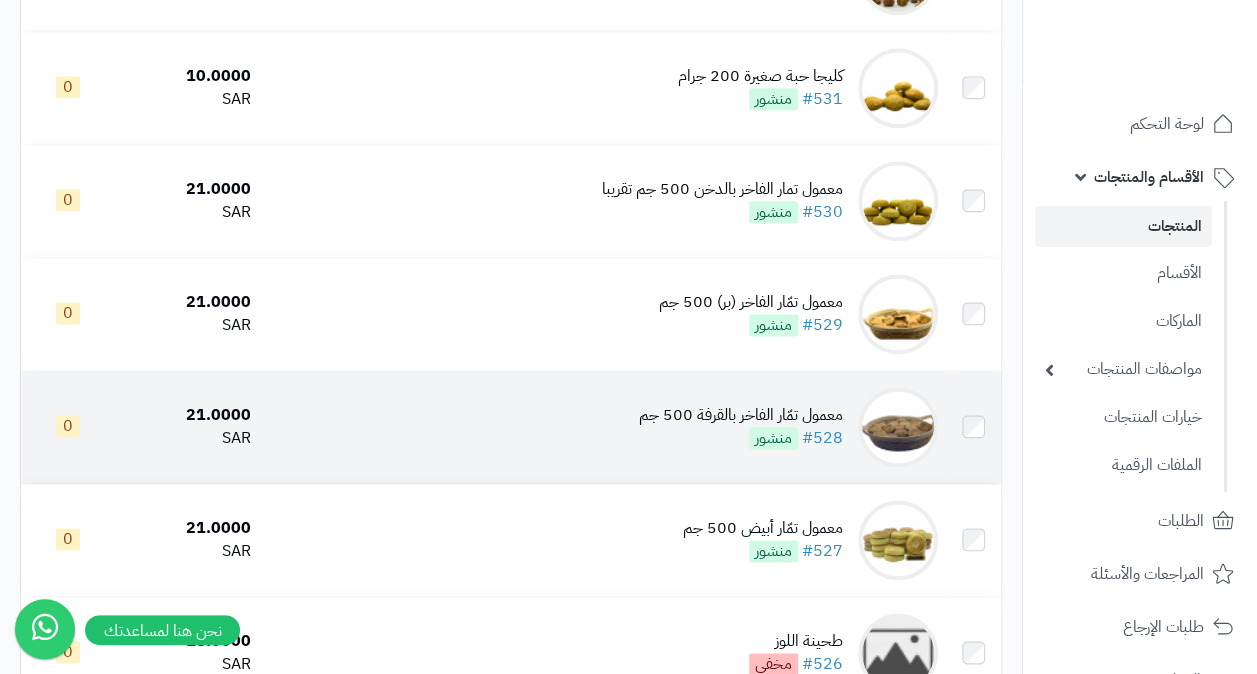 click on "معمول تمّار  الفاخر بالقرفة 500 جم" at bounding box center [741, 415] 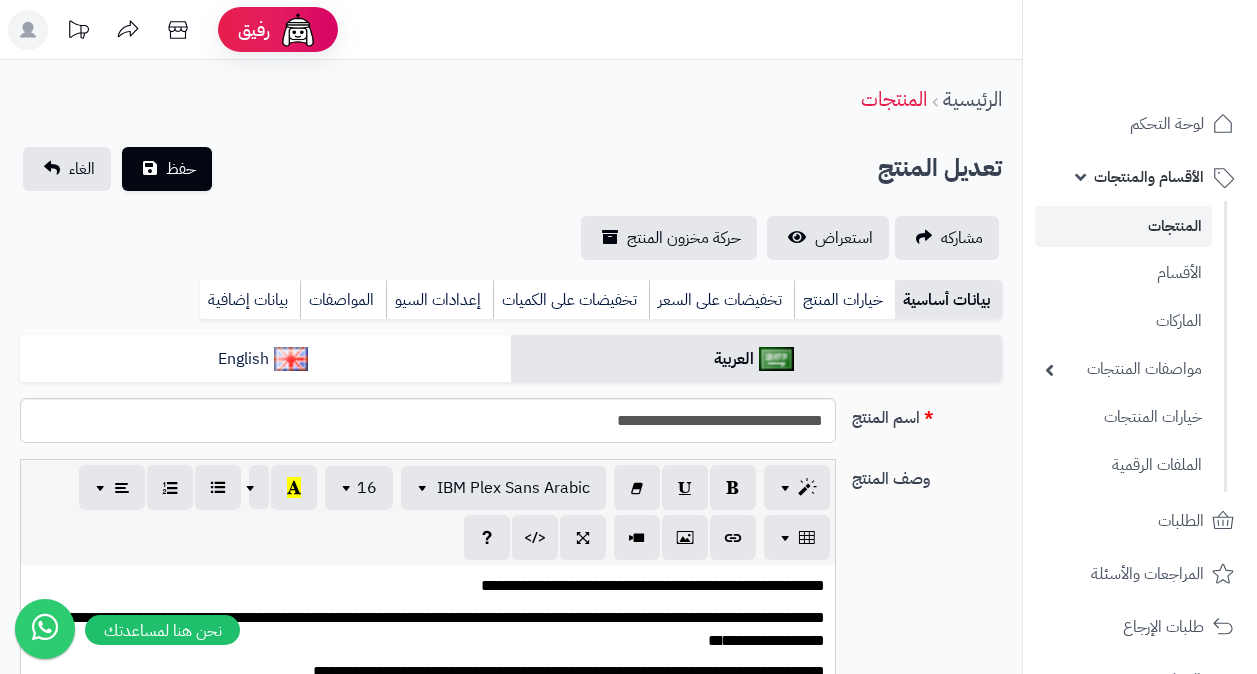 scroll, scrollTop: 0, scrollLeft: 0, axis: both 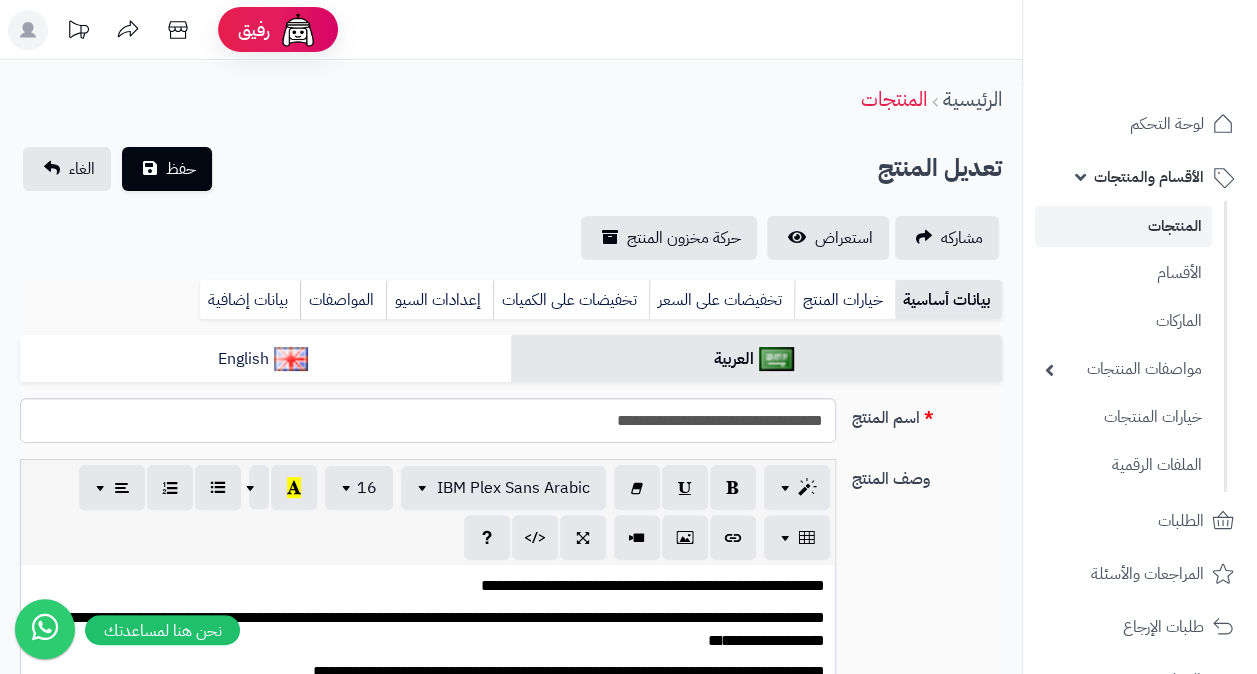 click on "**********" at bounding box center [511, 674] 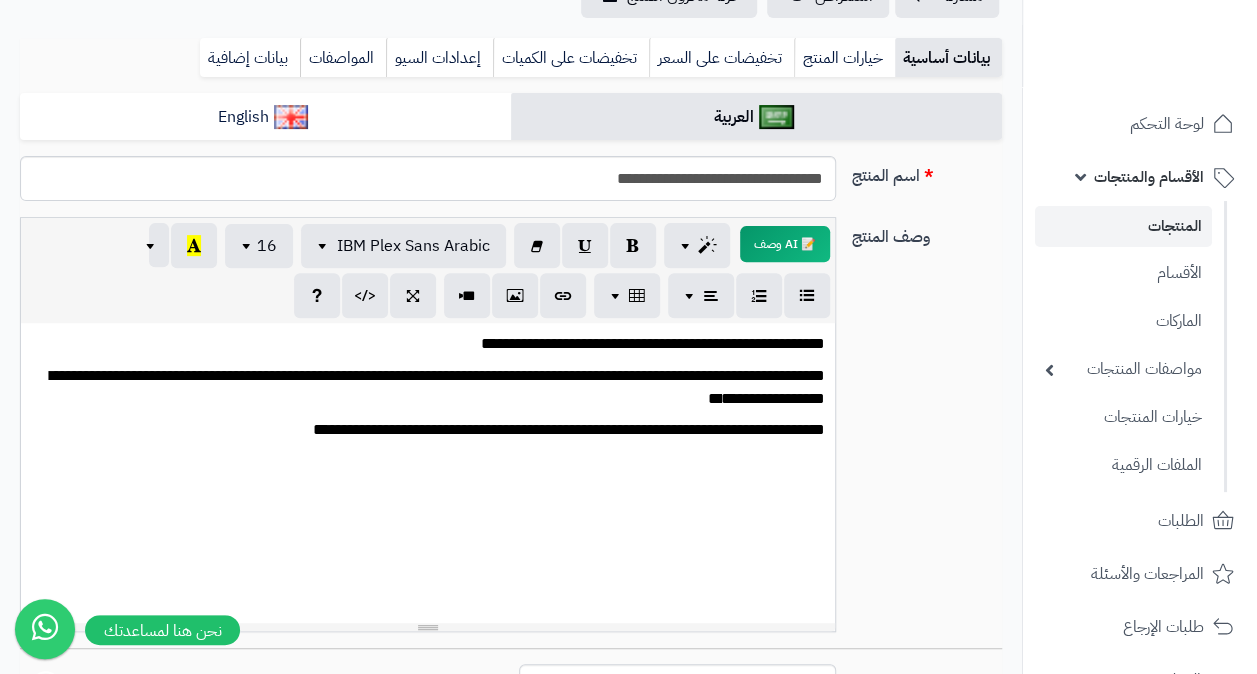 scroll, scrollTop: 0, scrollLeft: 0, axis: both 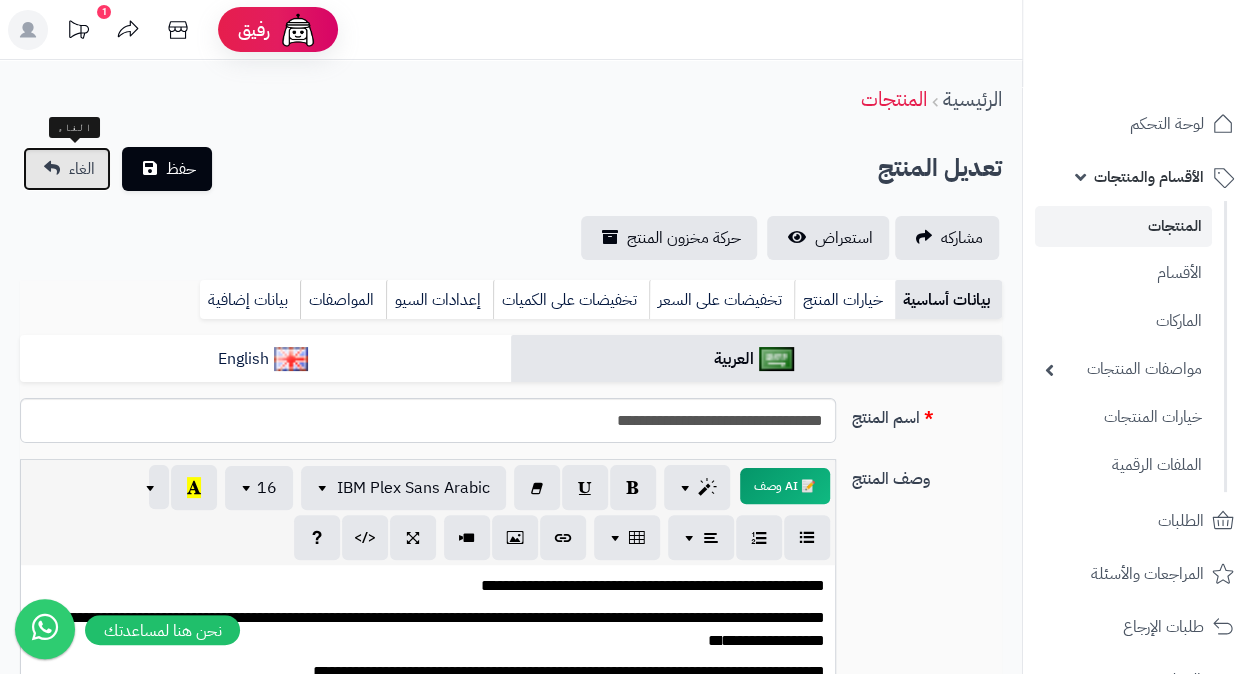 click on "الغاء" at bounding box center [82, 169] 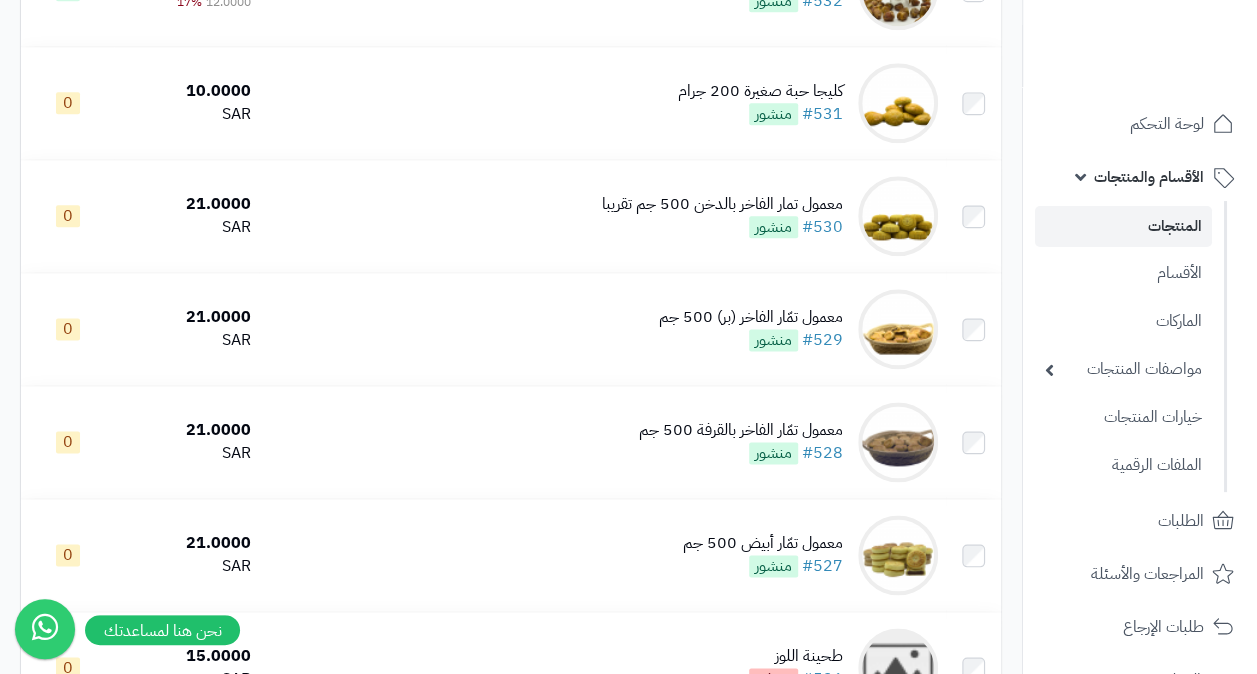 scroll, scrollTop: 1160, scrollLeft: 0, axis: vertical 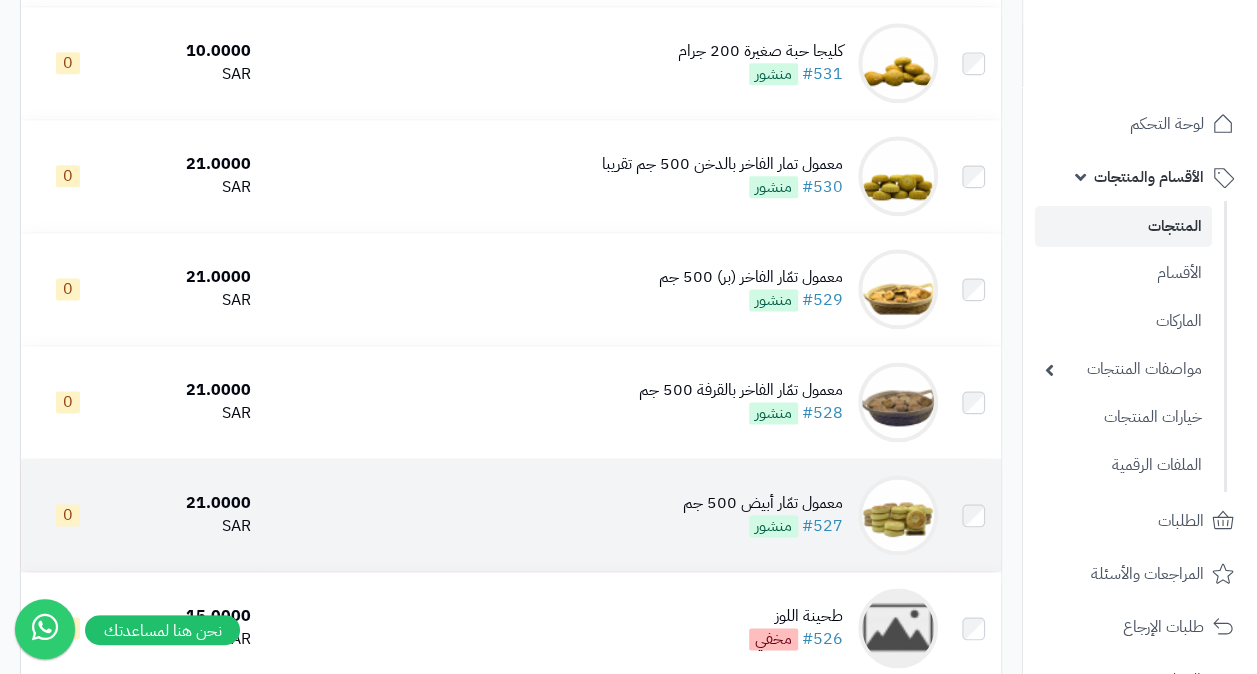 click on "معمول تمّار أبيض  500 جم" at bounding box center [763, 503] 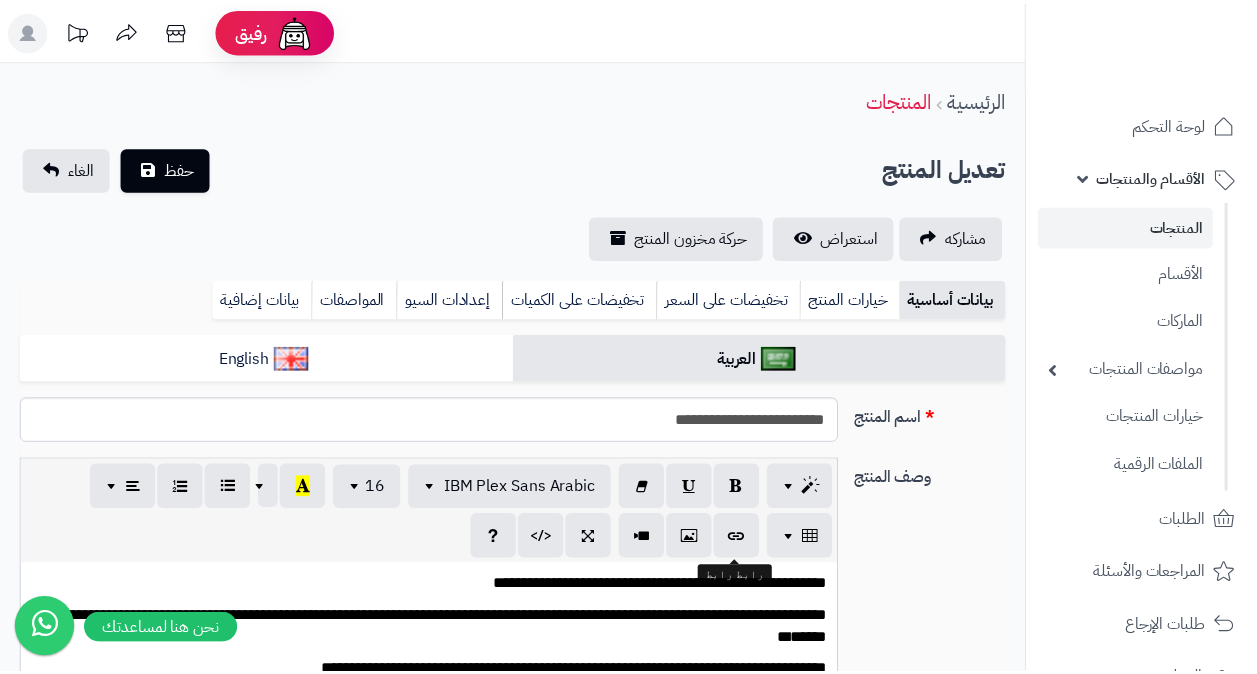scroll, scrollTop: 0, scrollLeft: 0, axis: both 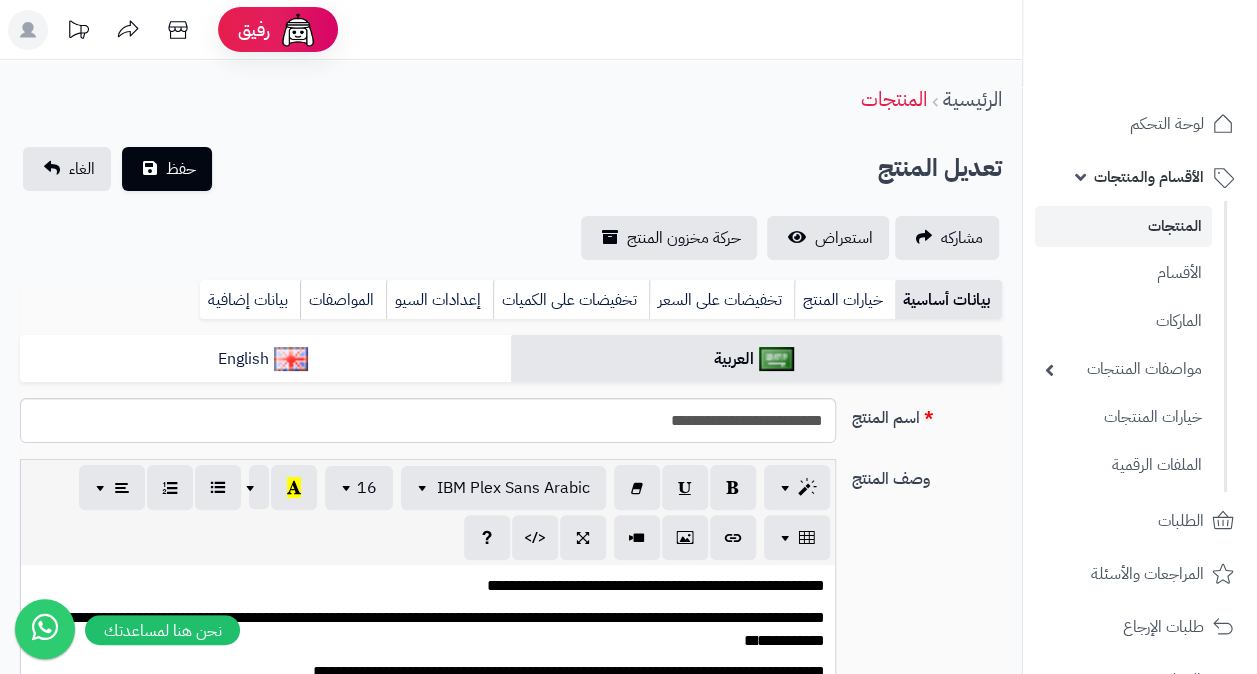 click on "**********" at bounding box center (511, 674) 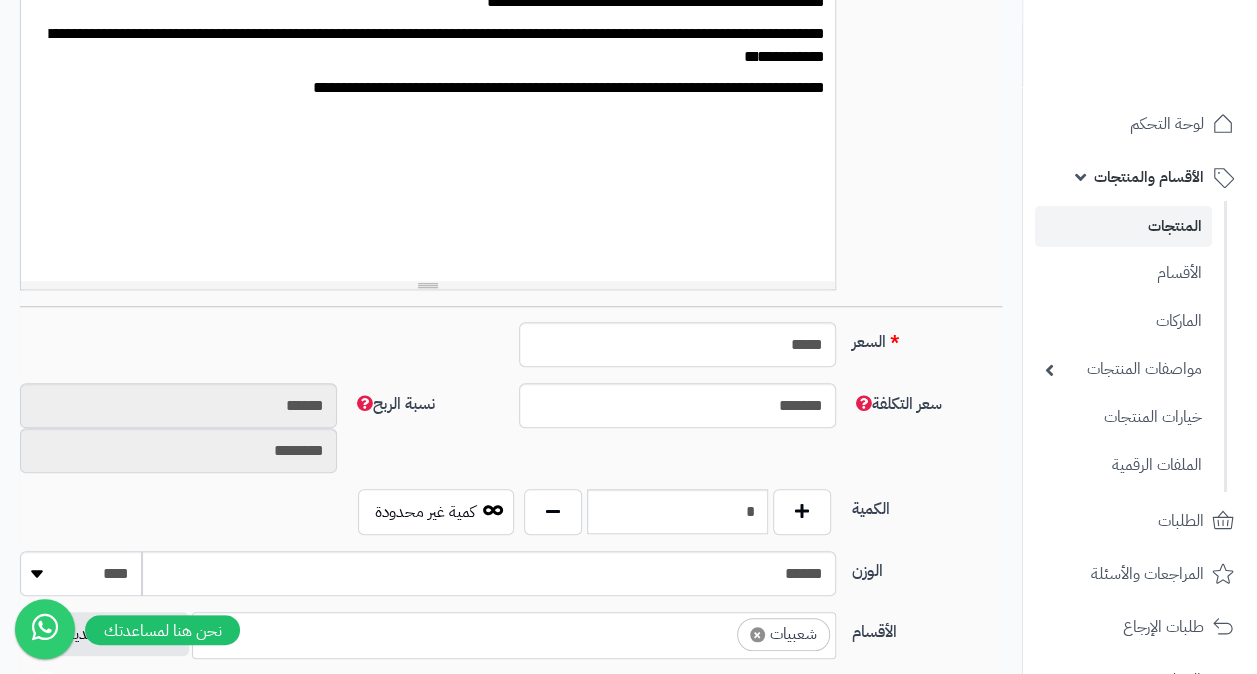 scroll, scrollTop: 640, scrollLeft: 0, axis: vertical 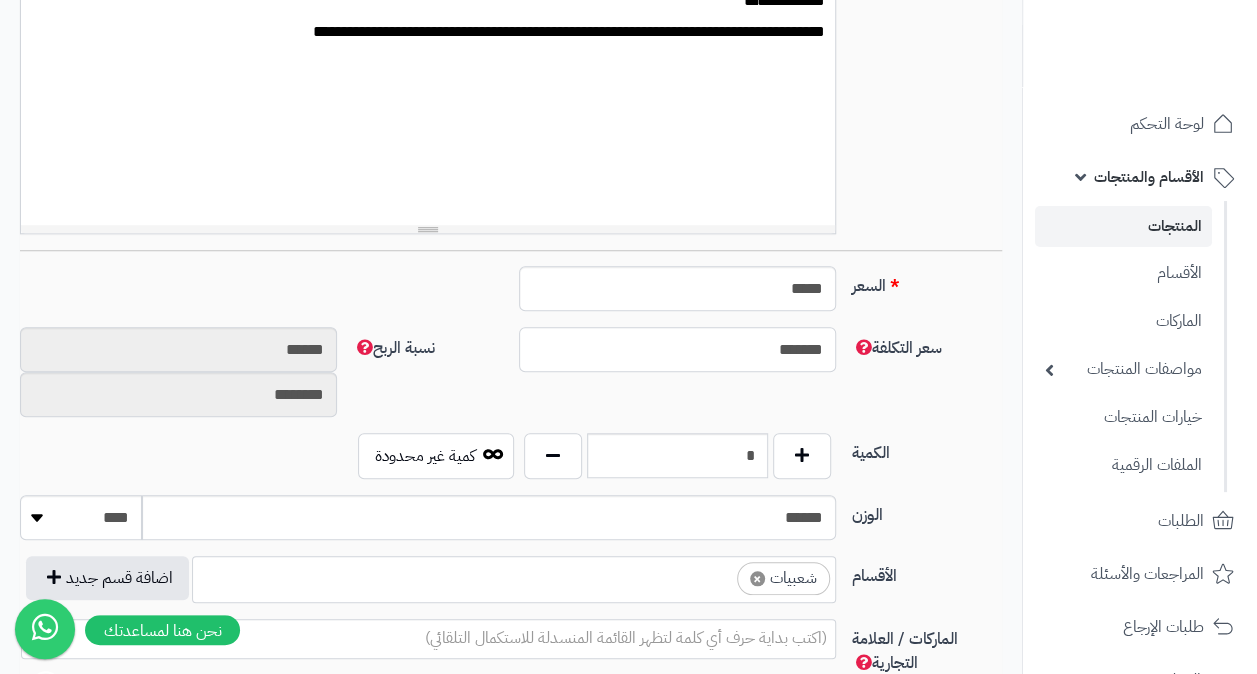 click on "*******" at bounding box center [677, 349] 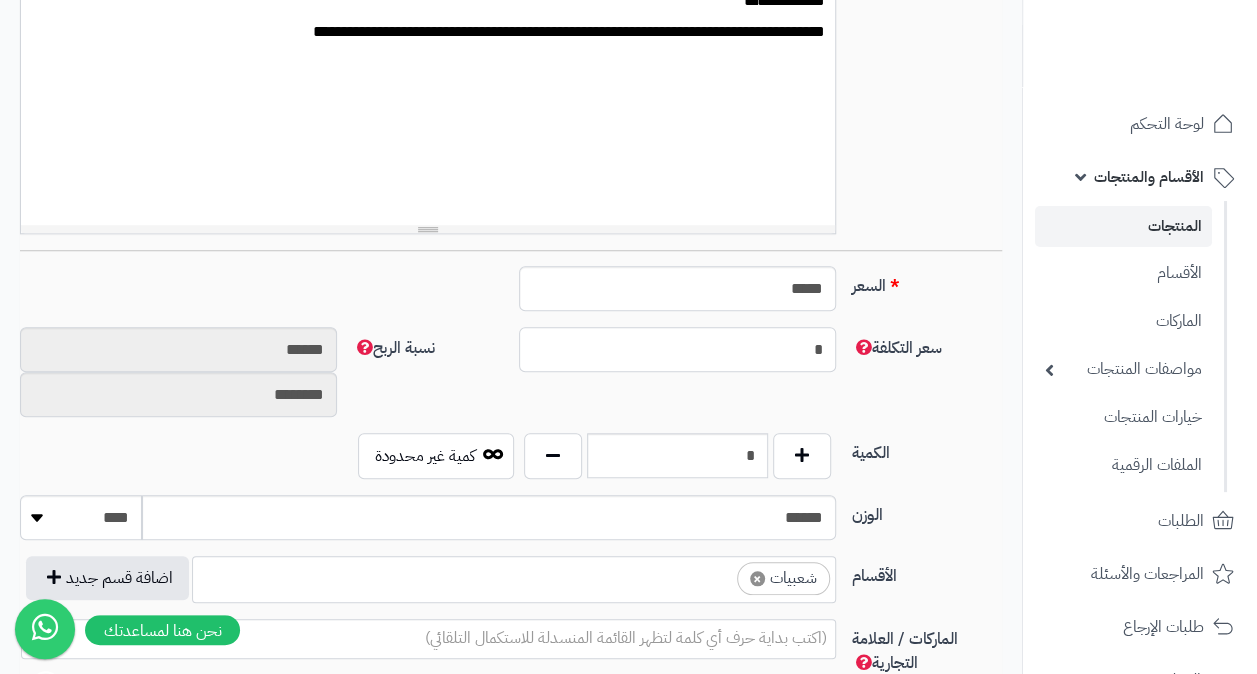 type on "********" 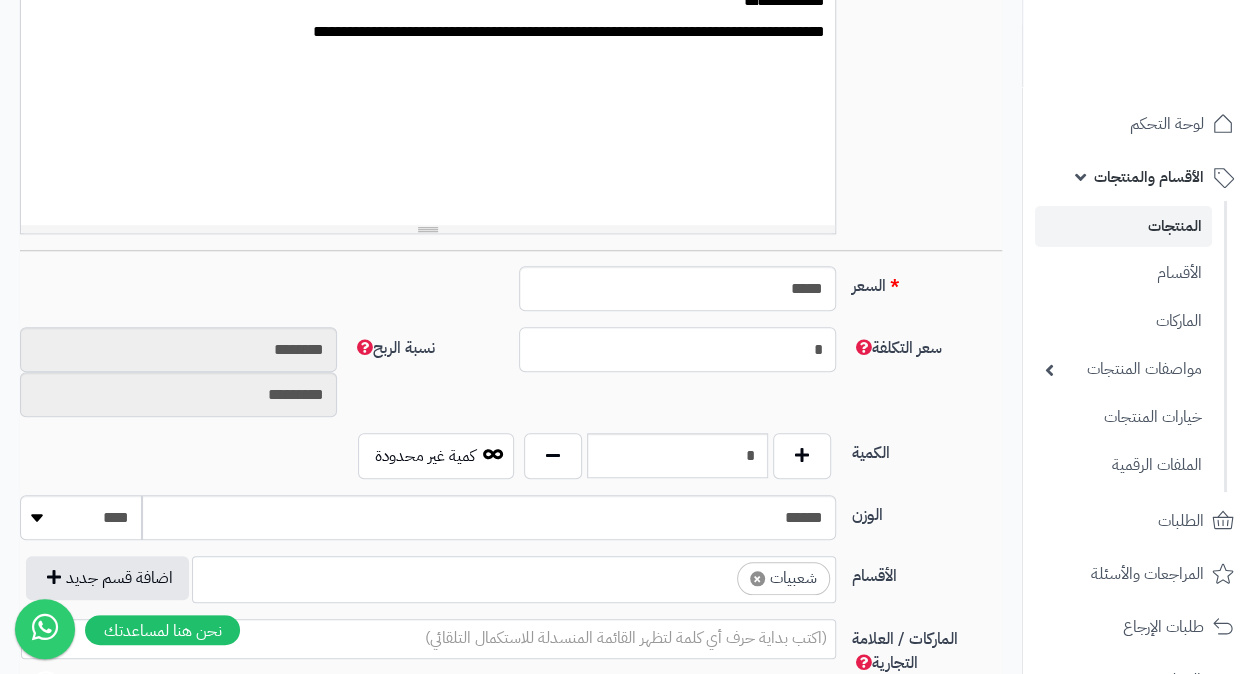 type on "**" 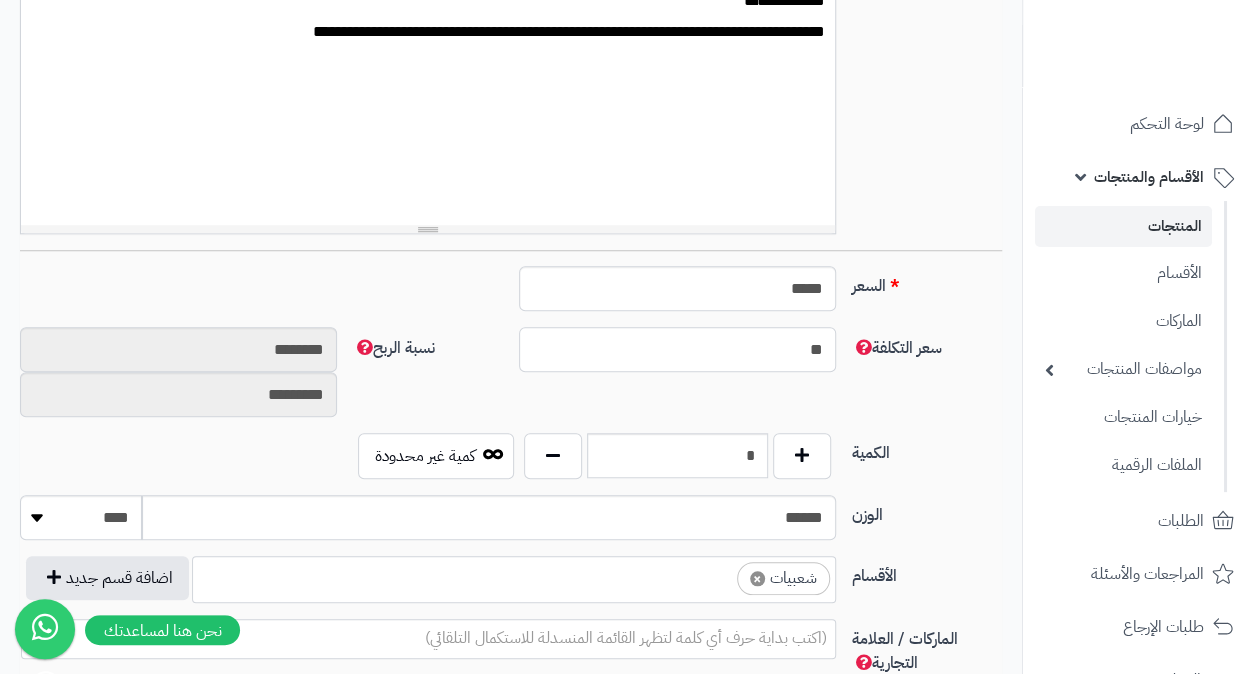 type on "******" 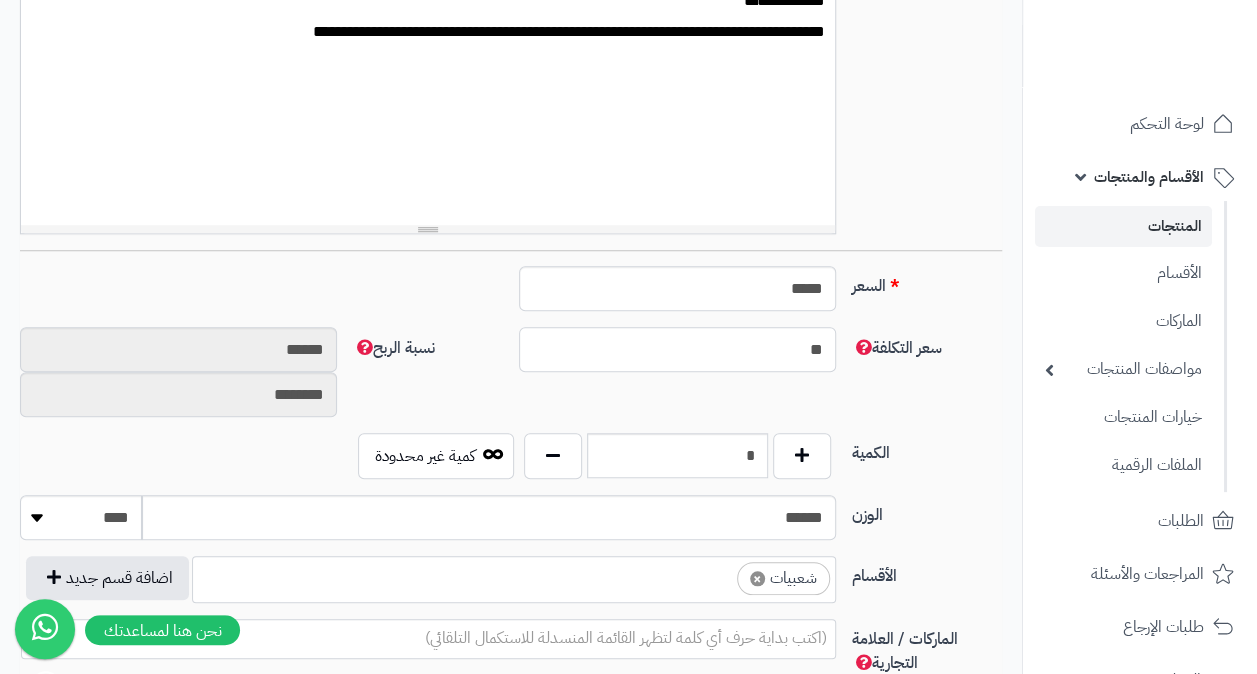 scroll, scrollTop: 478, scrollLeft: 0, axis: vertical 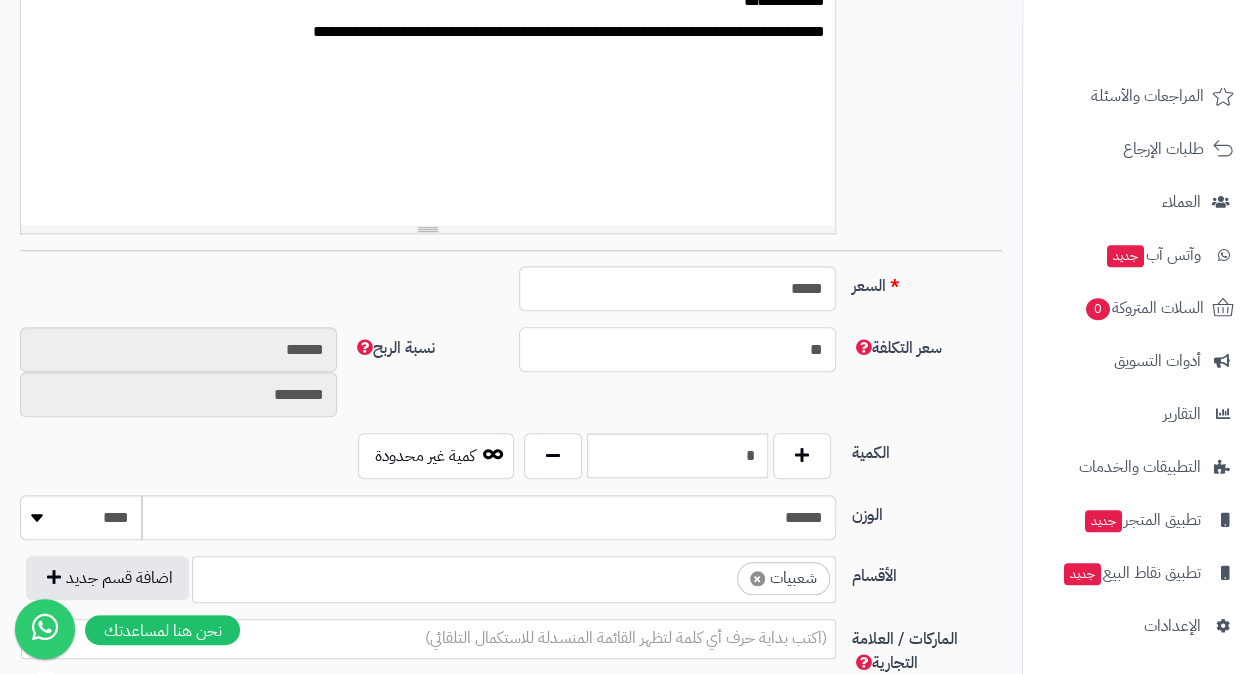 type on "**" 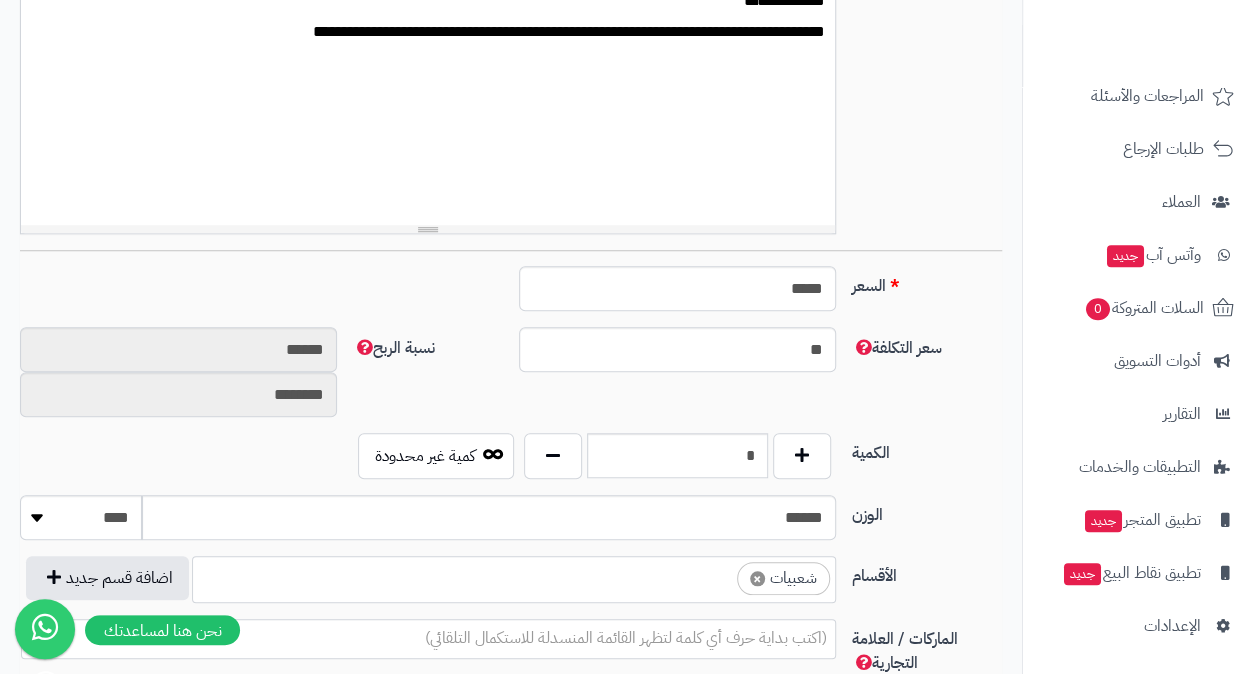 click on "الكمية" at bounding box center [927, 449] 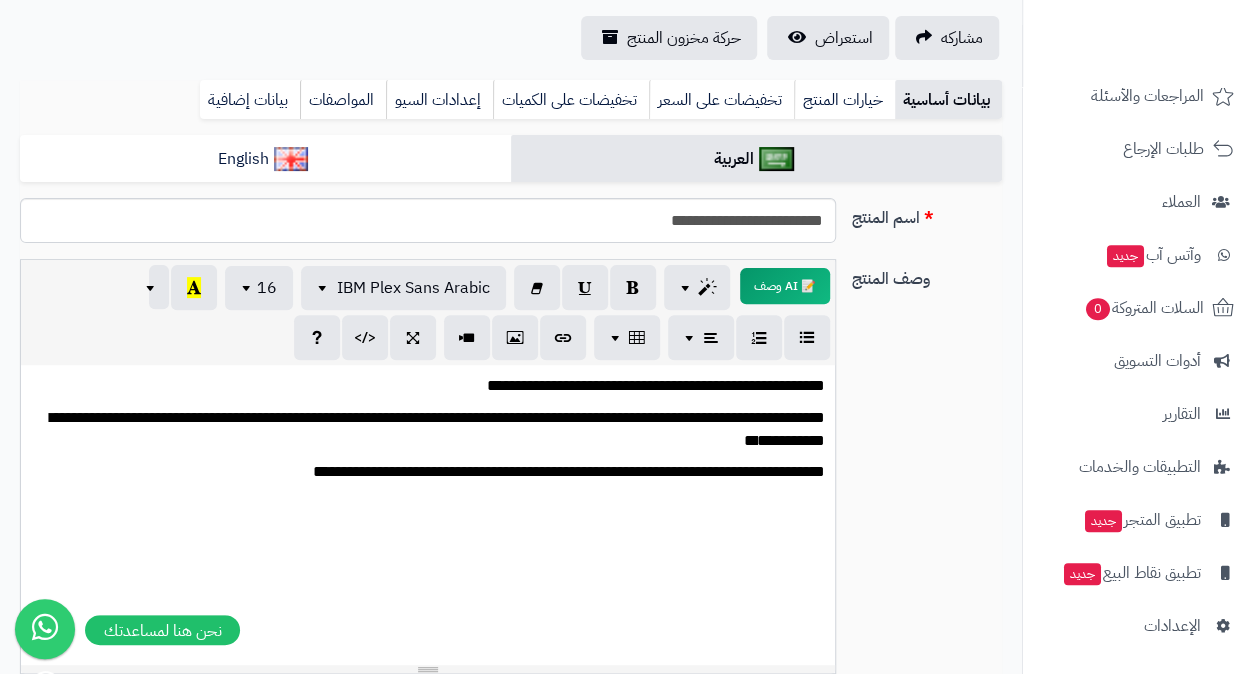 scroll, scrollTop: 0, scrollLeft: 0, axis: both 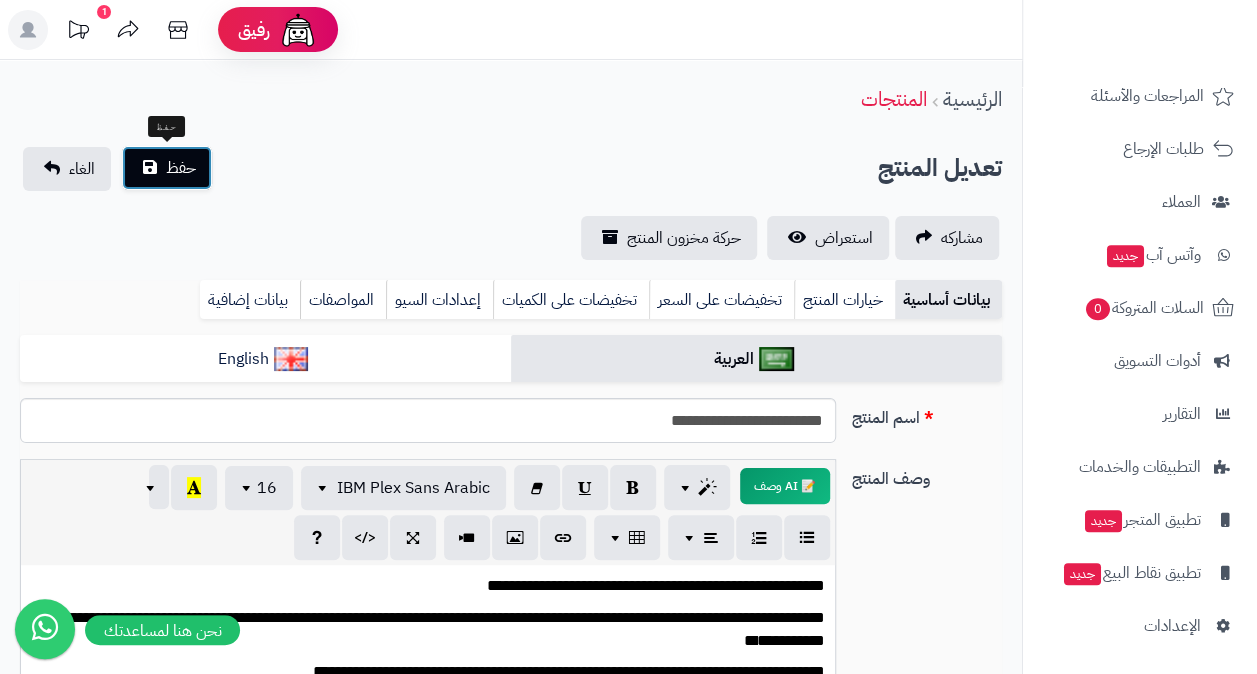 click on "حفظ" at bounding box center (181, 168) 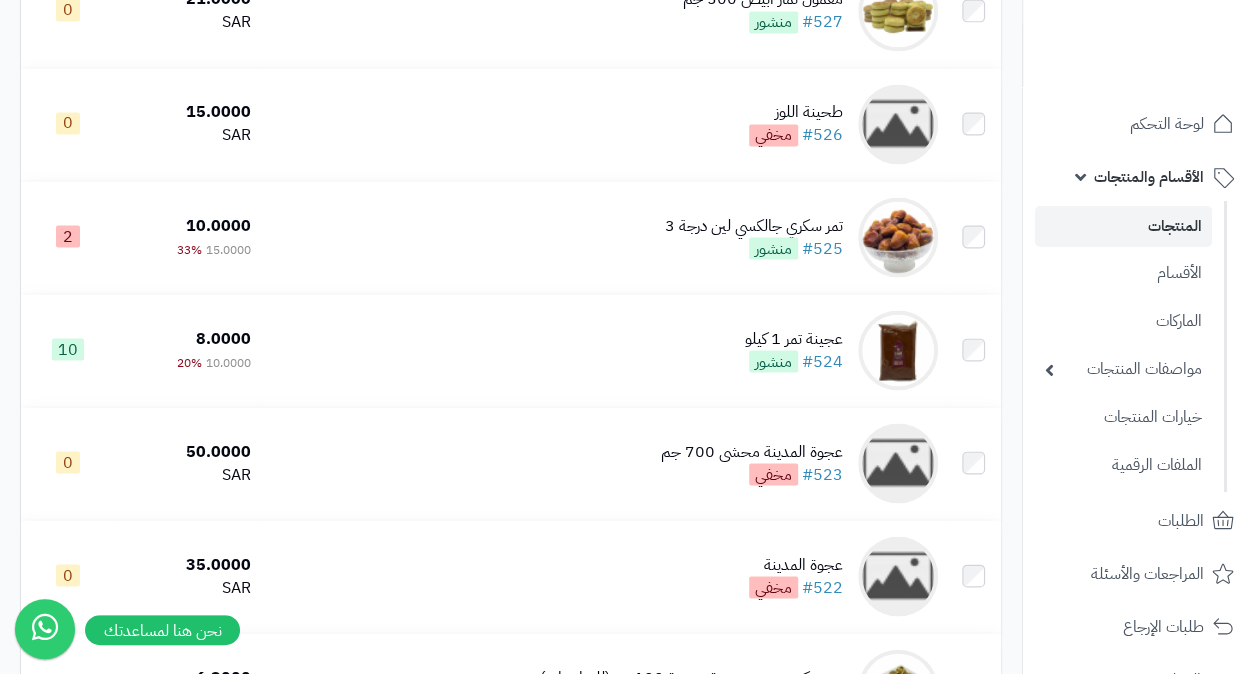 scroll, scrollTop: 1690, scrollLeft: 0, axis: vertical 